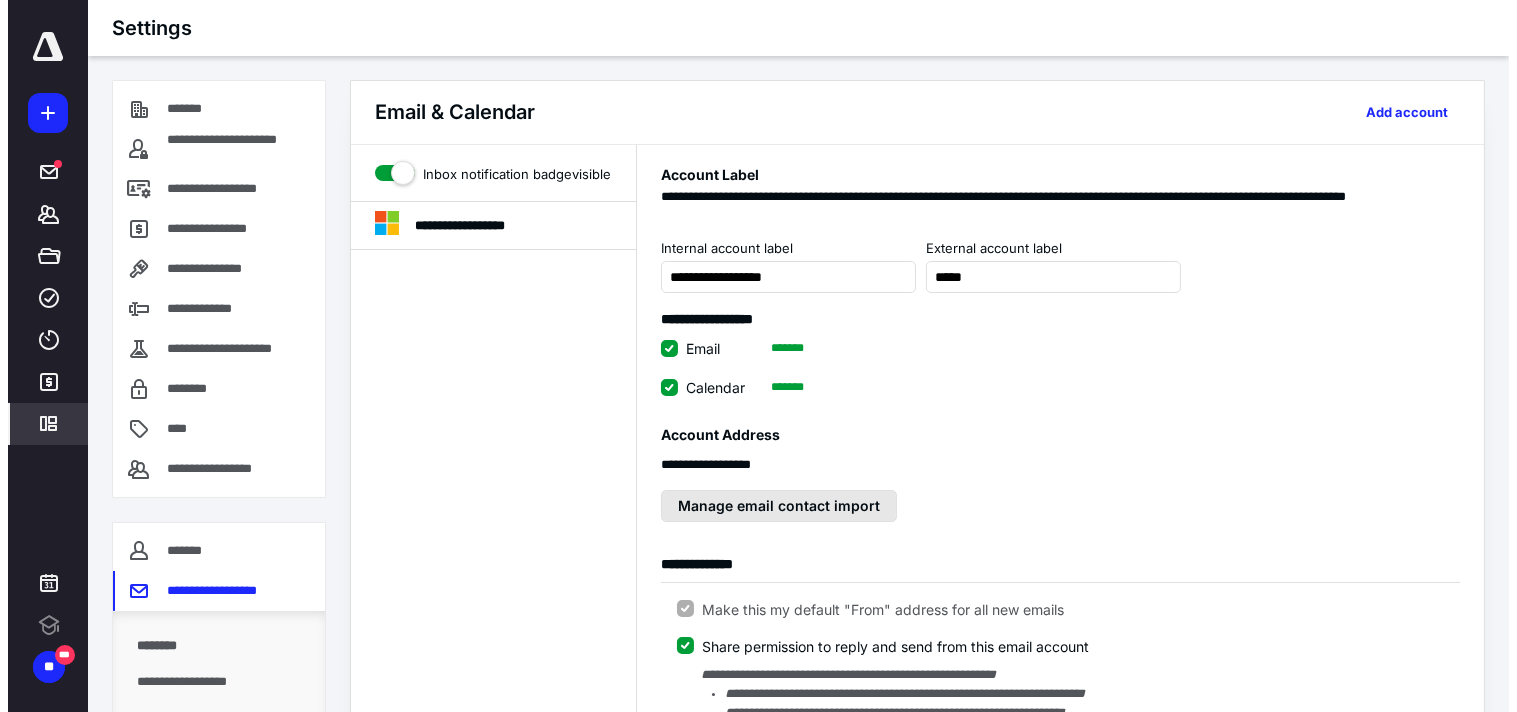 scroll, scrollTop: 0, scrollLeft: 0, axis: both 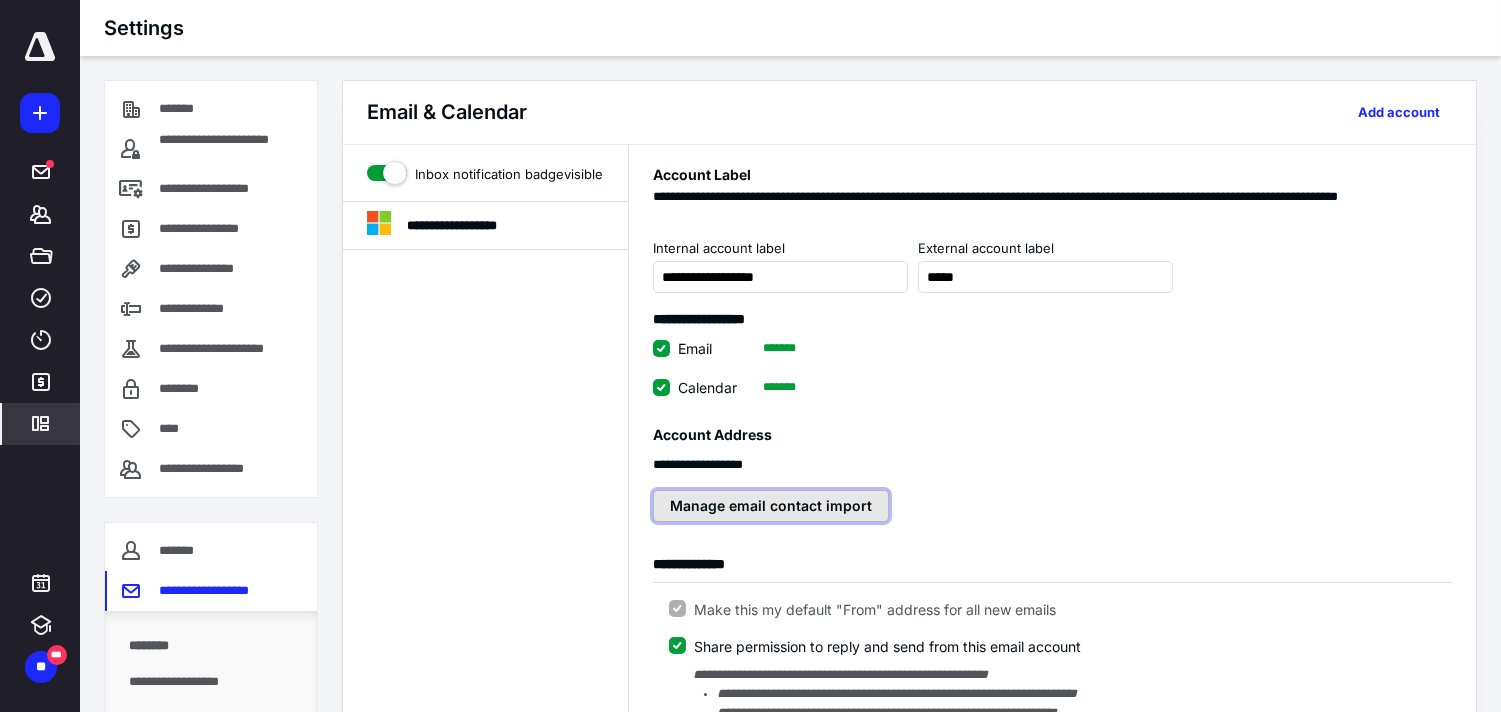 click on "Manage email contact import" at bounding box center [771, 506] 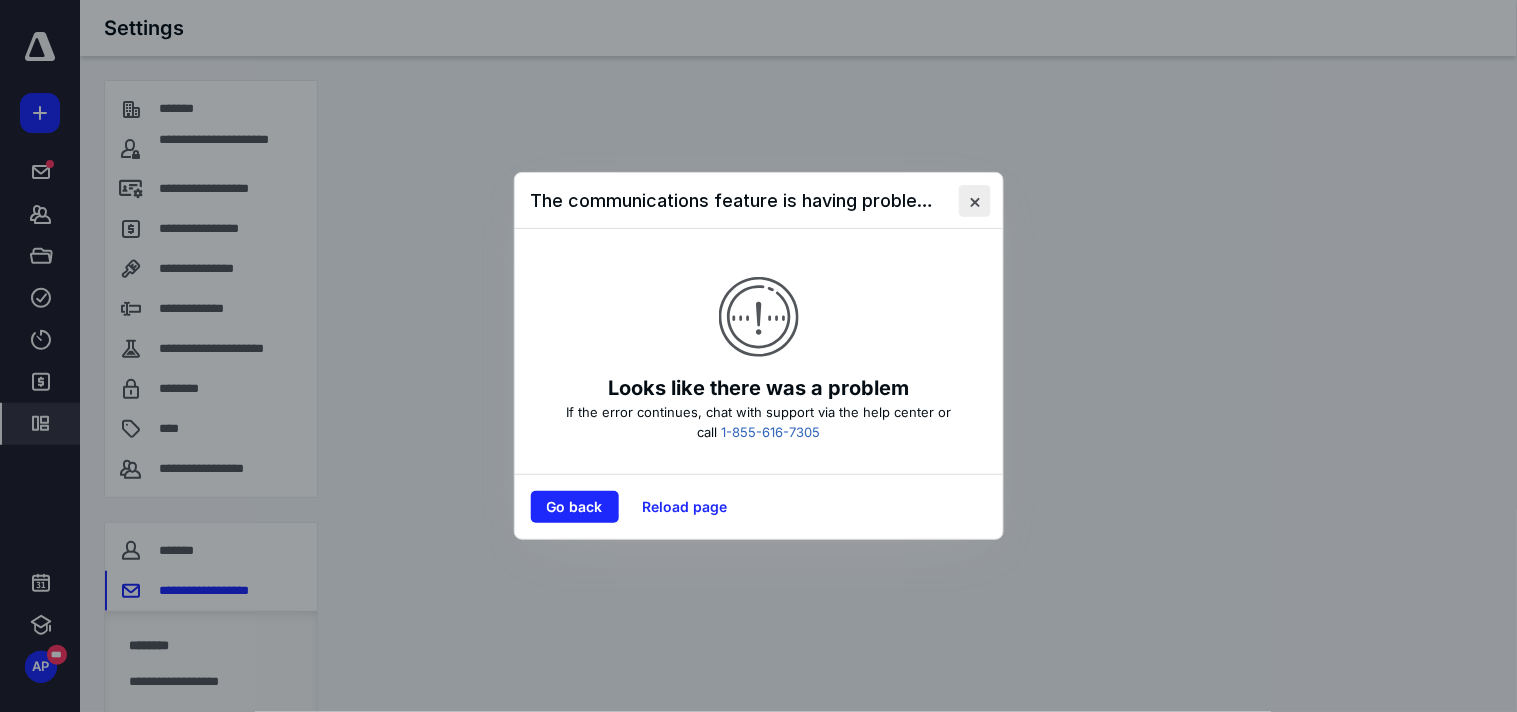 click at bounding box center (975, 201) 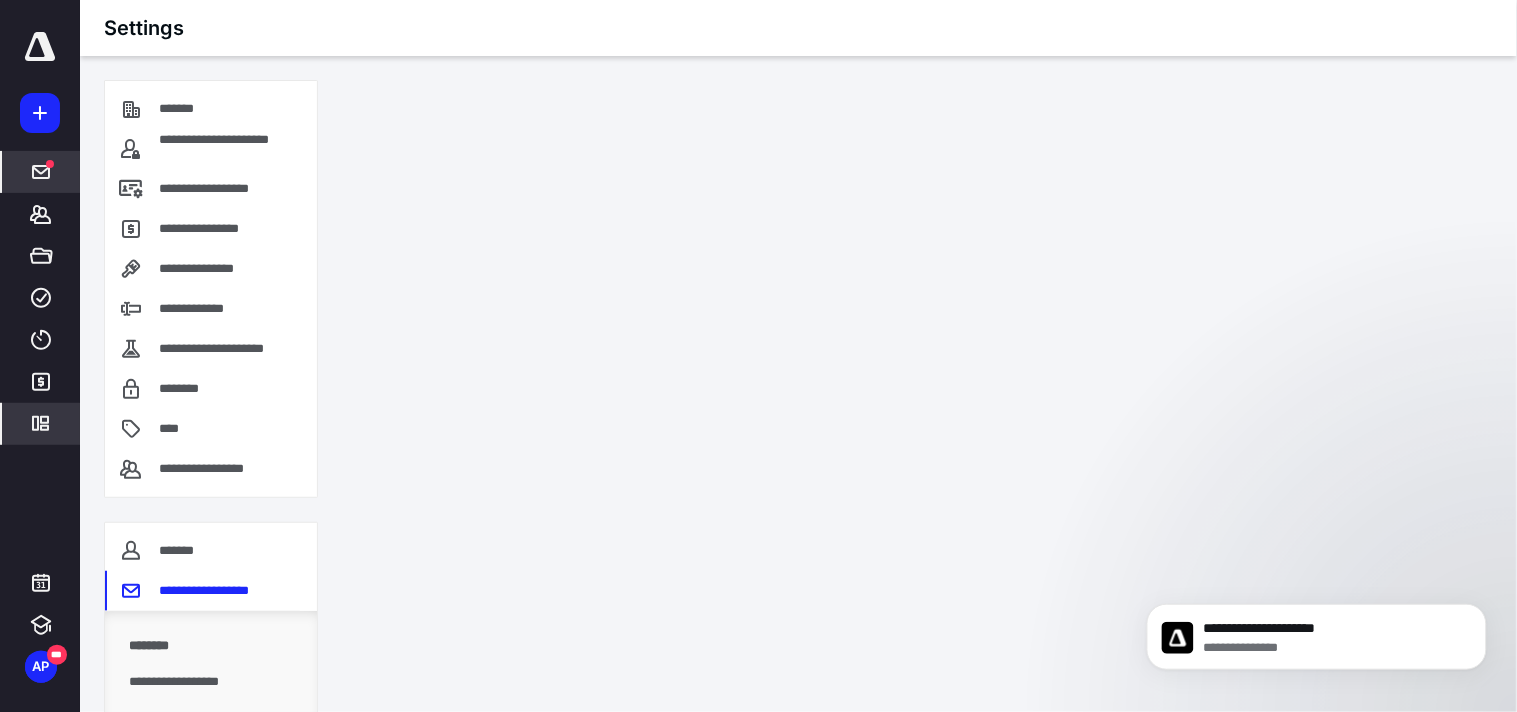 scroll, scrollTop: 0, scrollLeft: 0, axis: both 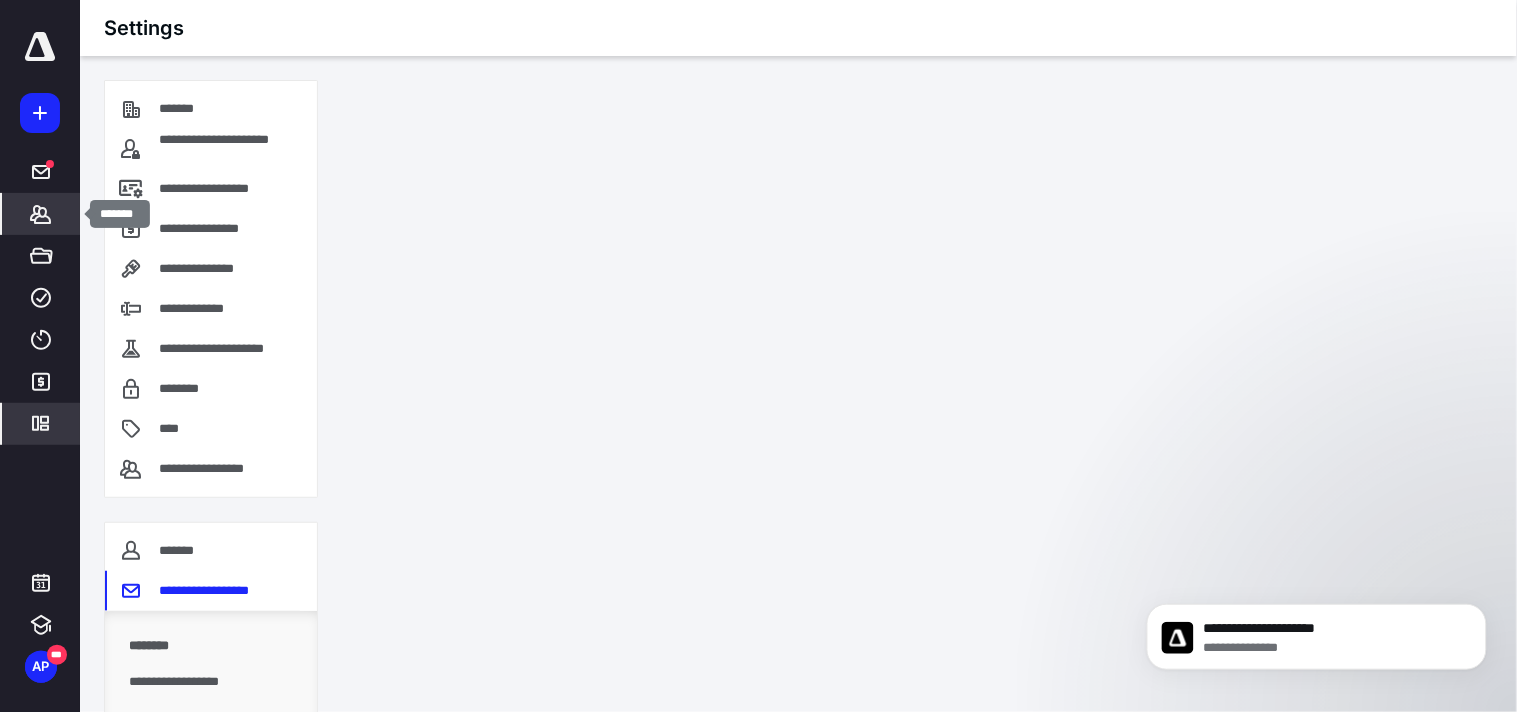 click 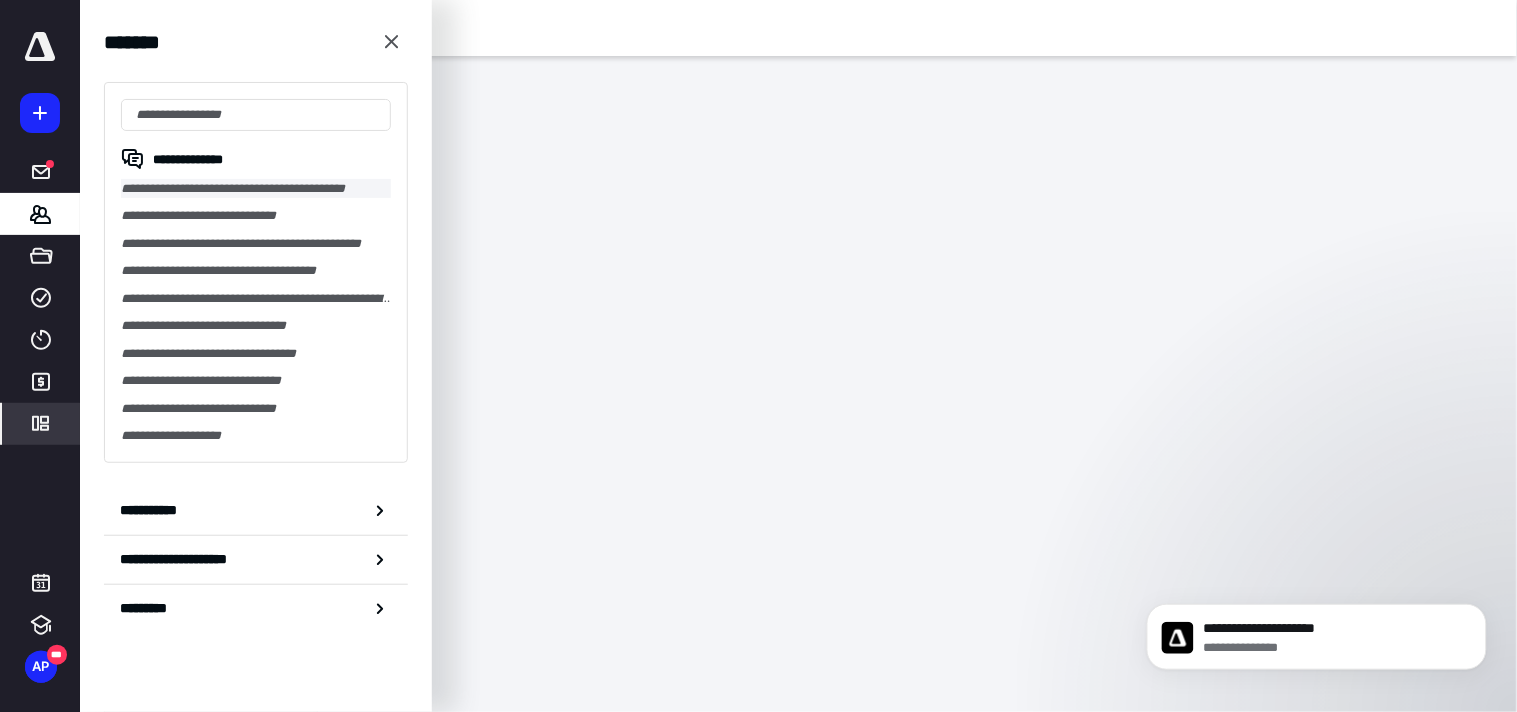 click on "**********" at bounding box center [256, 188] 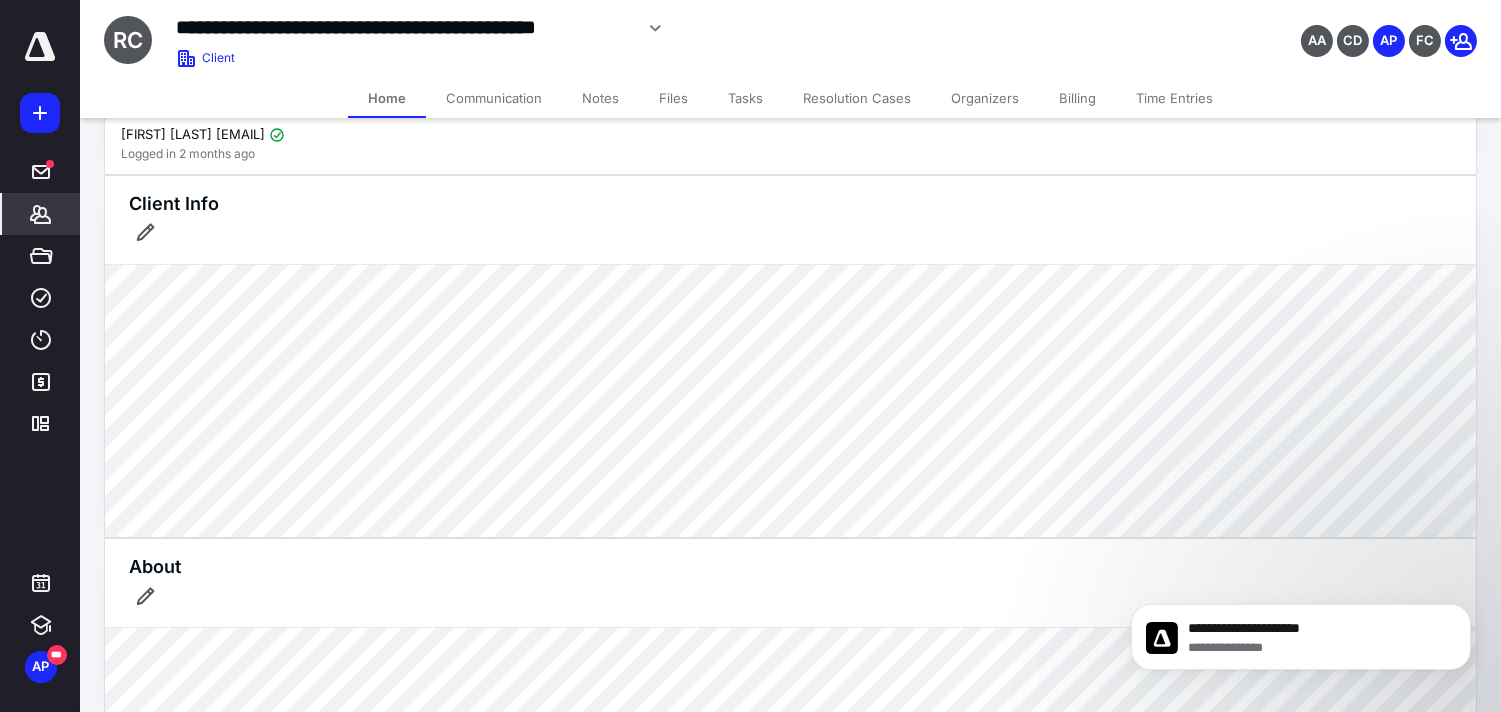 click on "Communication" at bounding box center [494, 98] 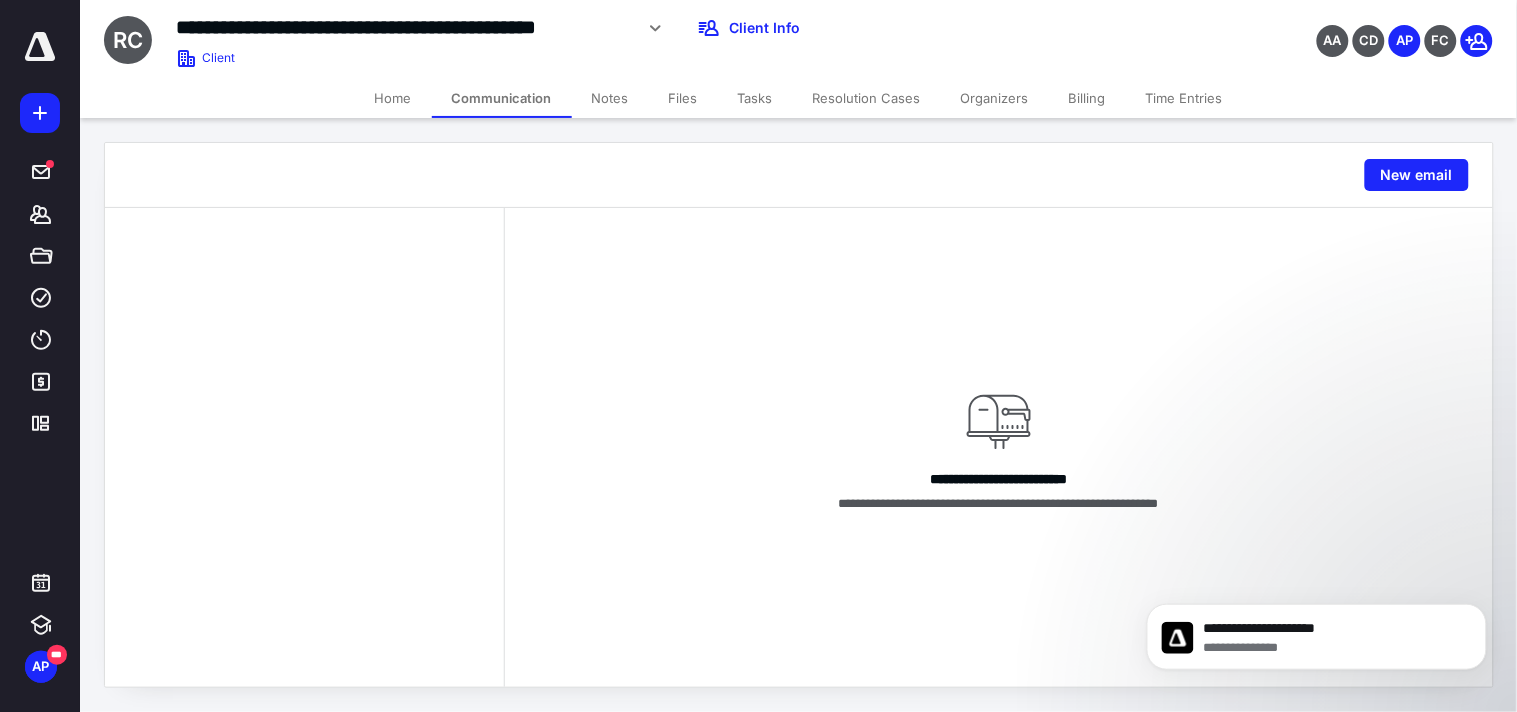 click on "Tasks" at bounding box center [755, 98] 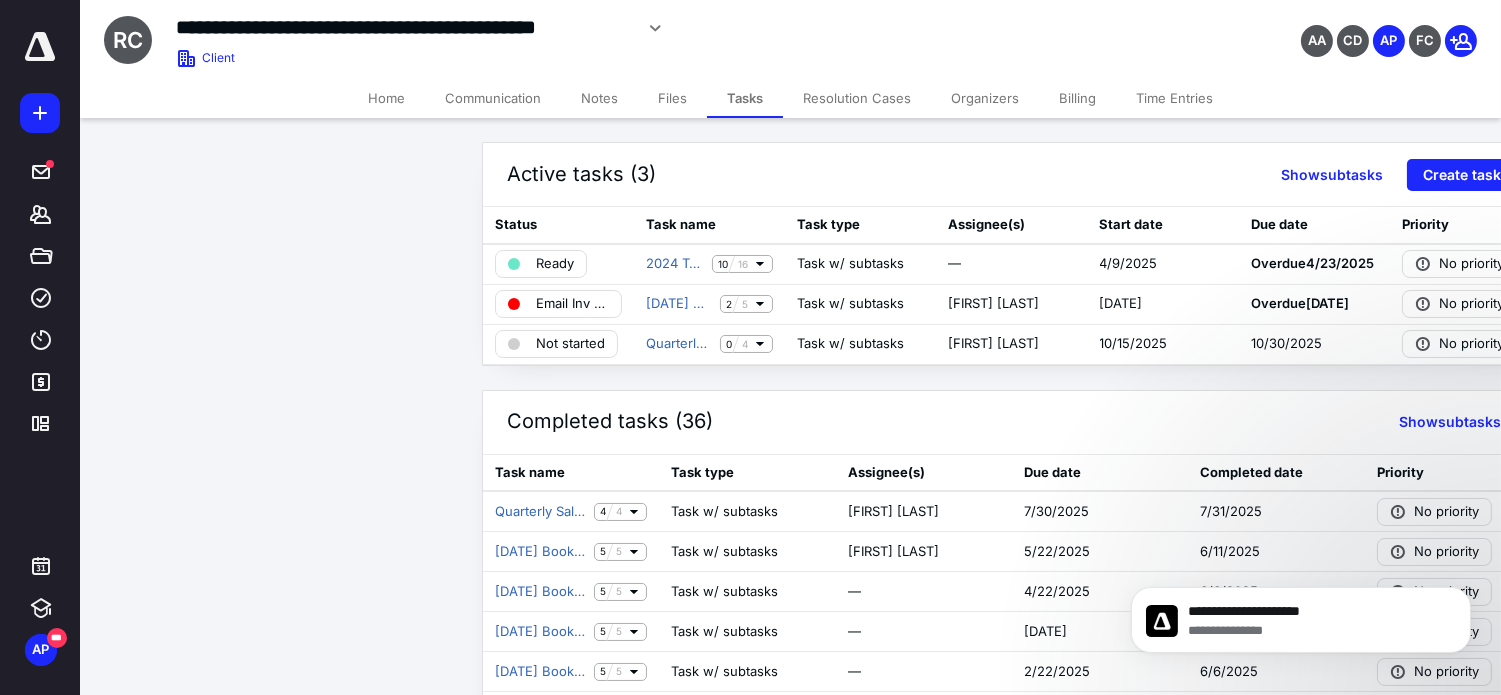 click on "Files" at bounding box center (672, 98) 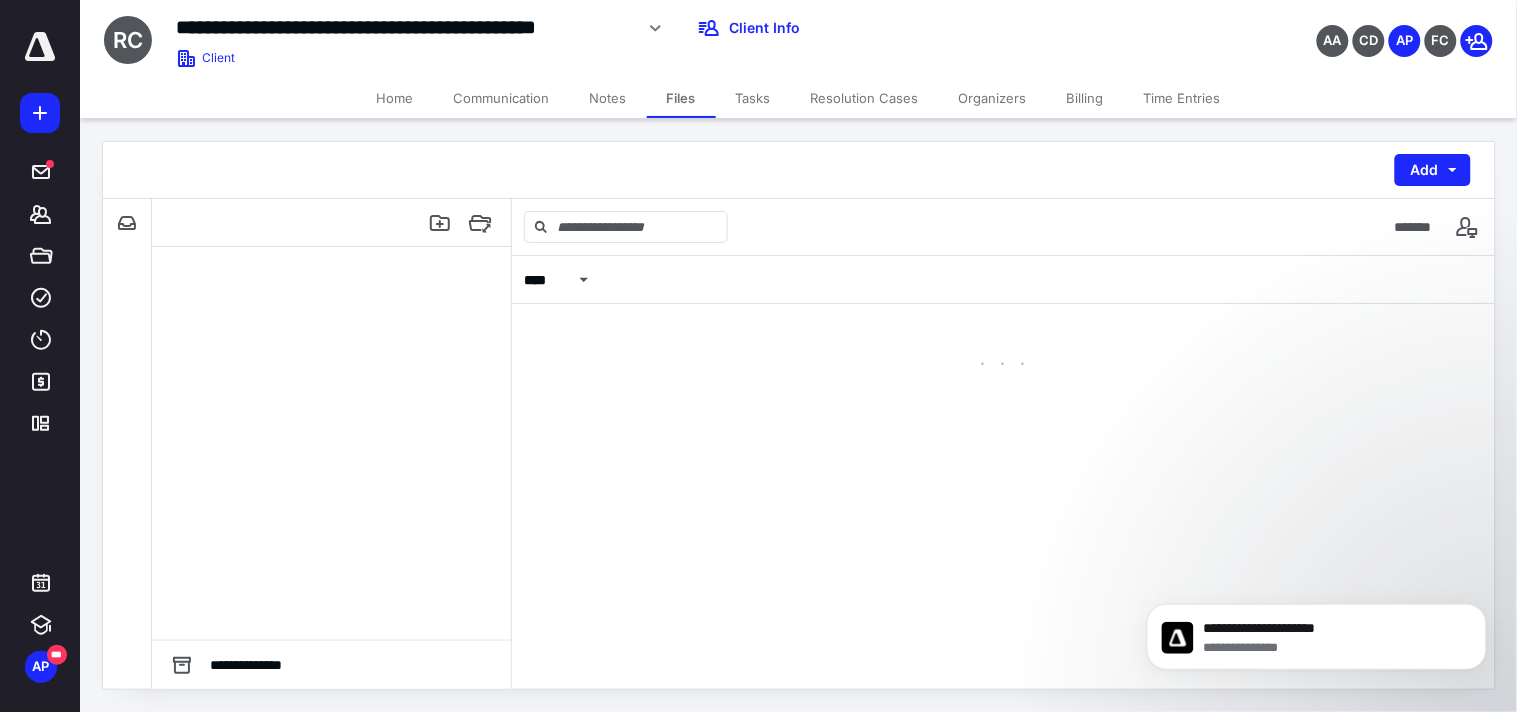 click on "Files" at bounding box center (681, 98) 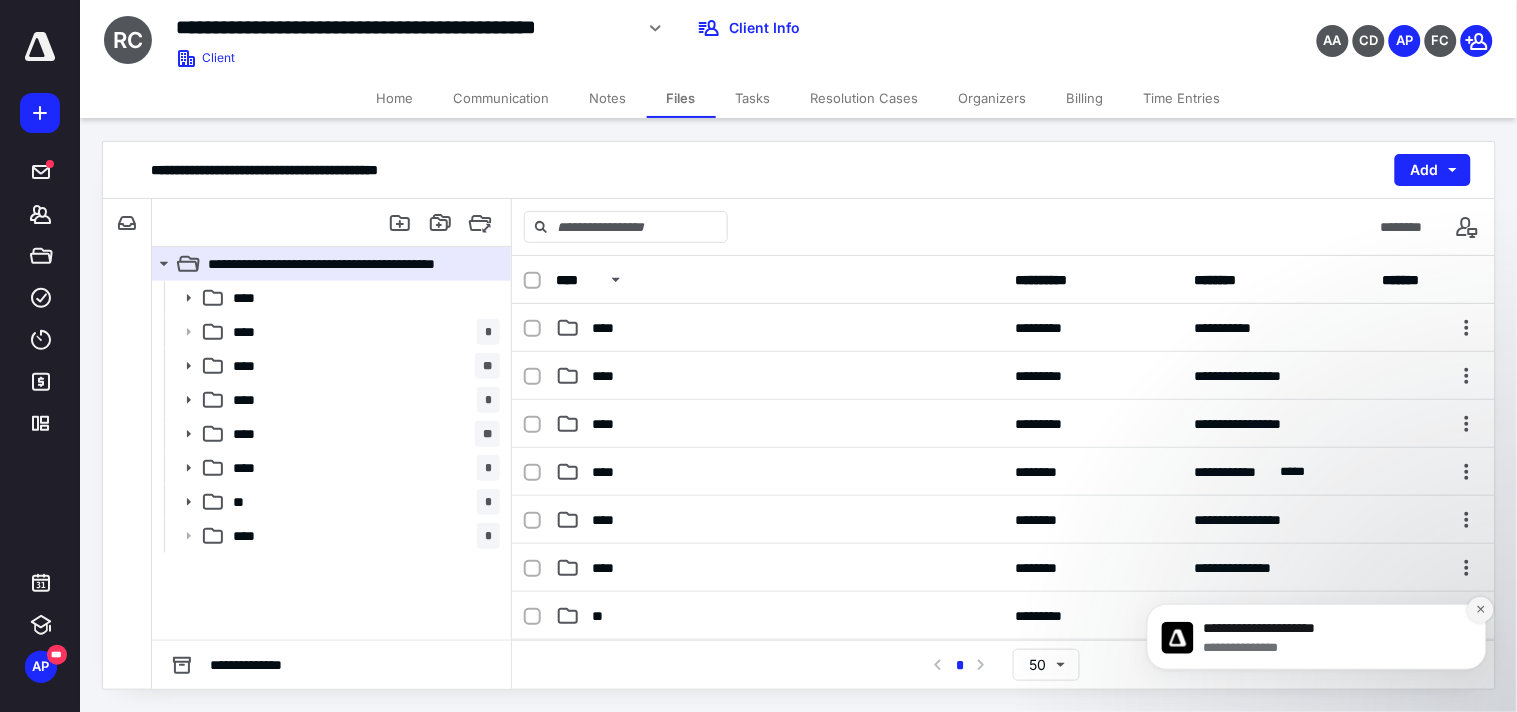 click 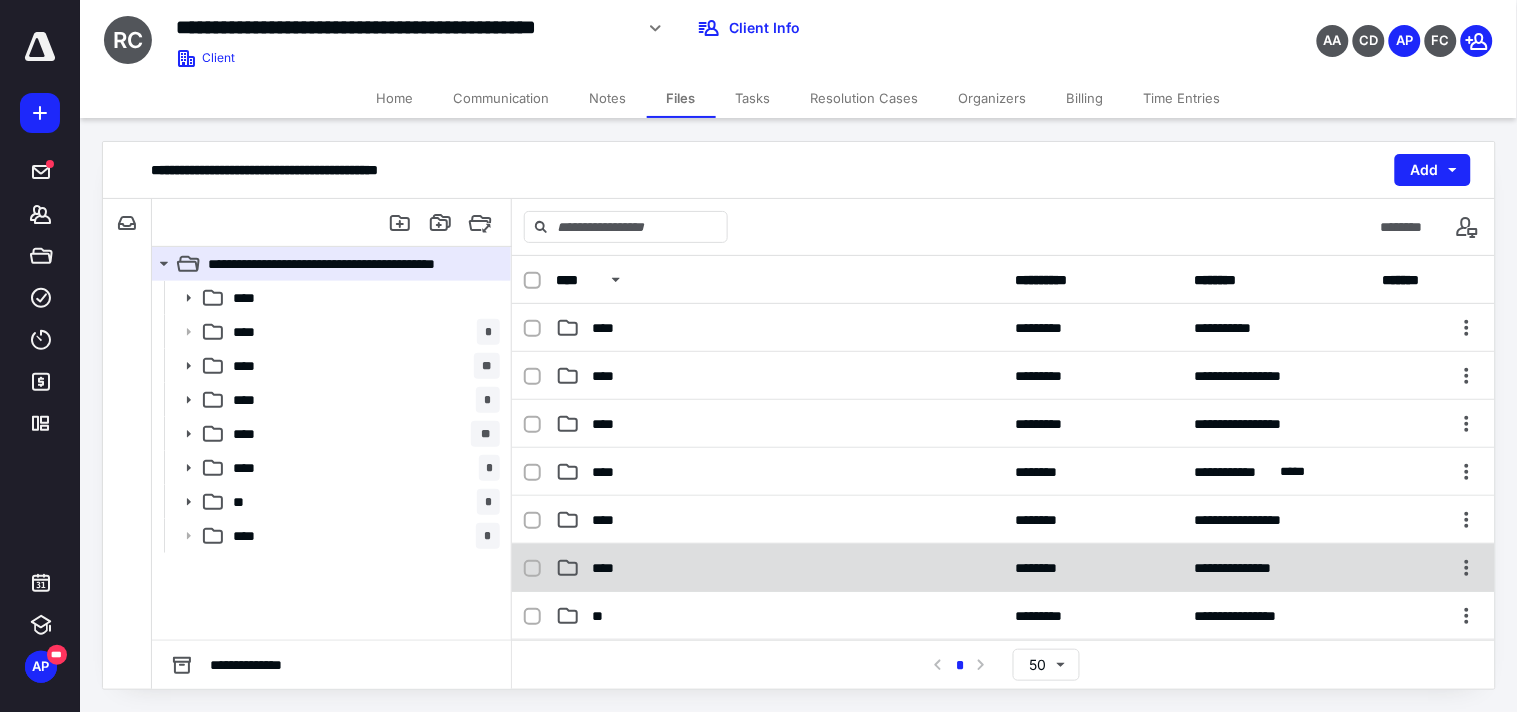 click on "********" at bounding box center (1092, 568) 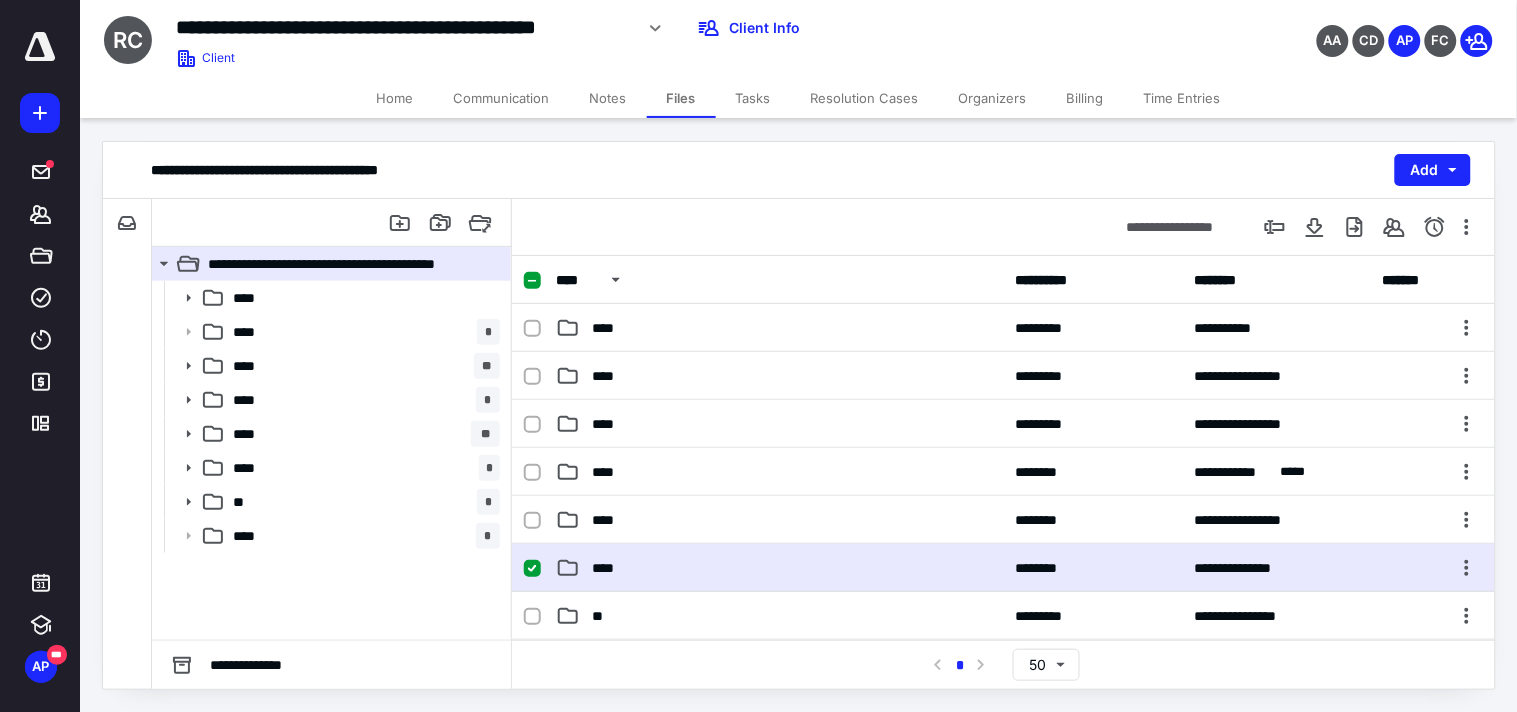click on "********" at bounding box center (1092, 568) 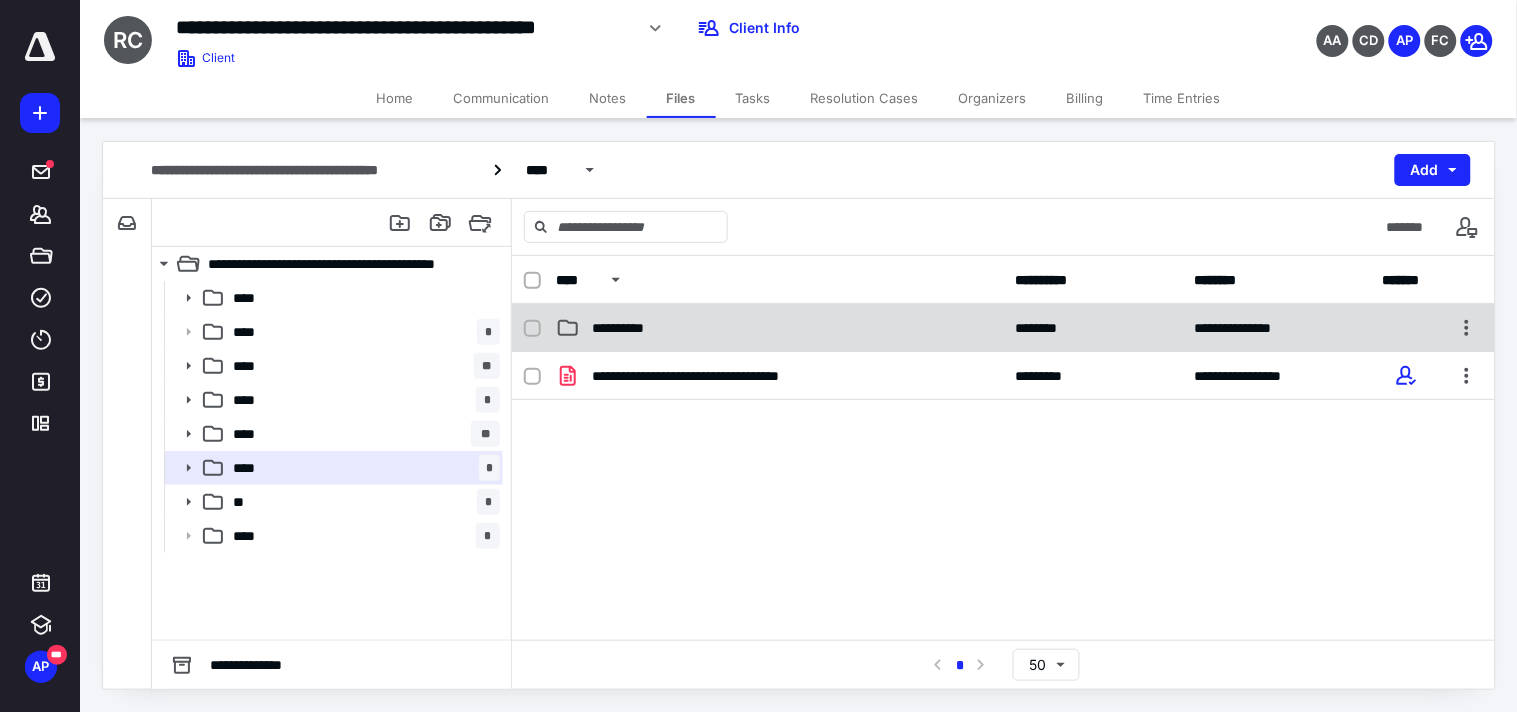 click on "********" at bounding box center (1092, 328) 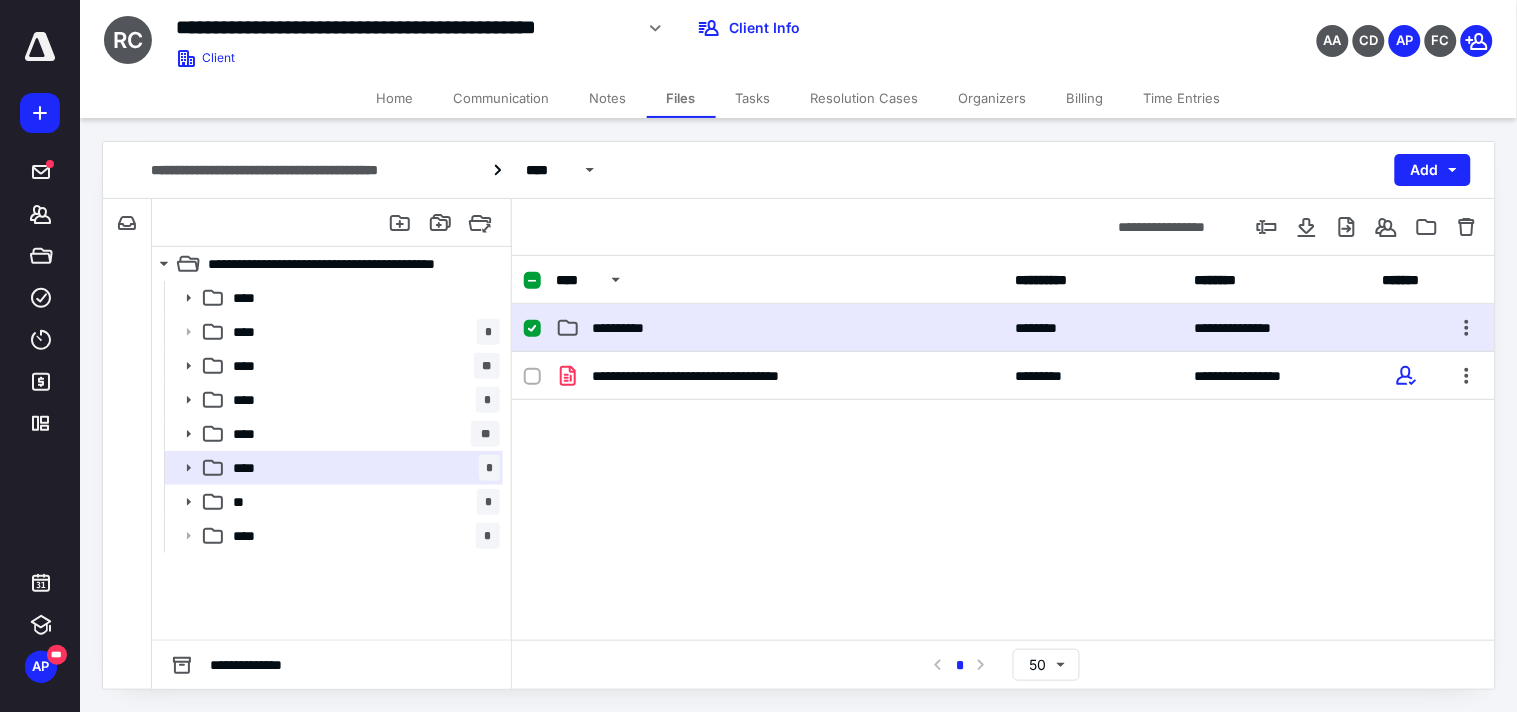 click on "********" at bounding box center [1092, 328] 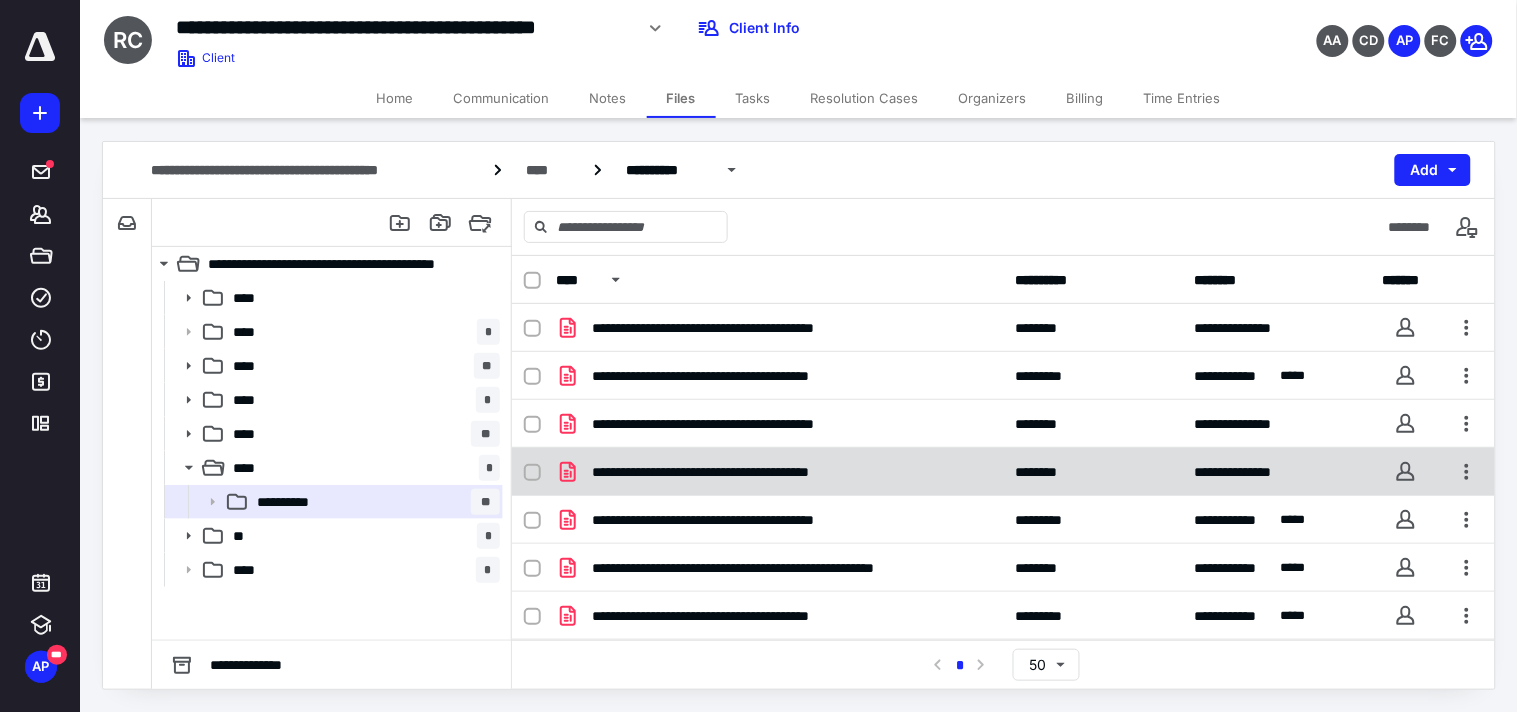 scroll, scrollTop: 530, scrollLeft: 0, axis: vertical 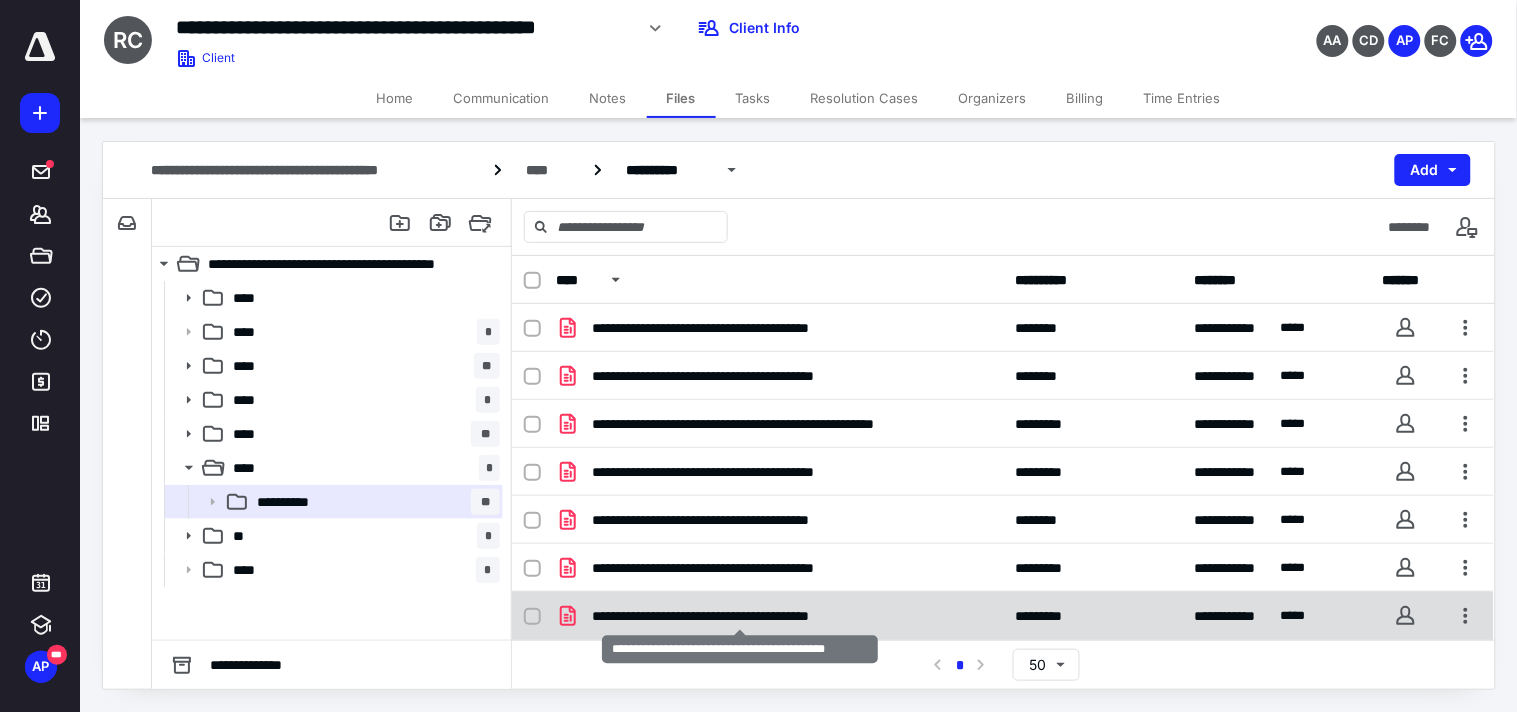 click on "**********" at bounding box center [739, 616] 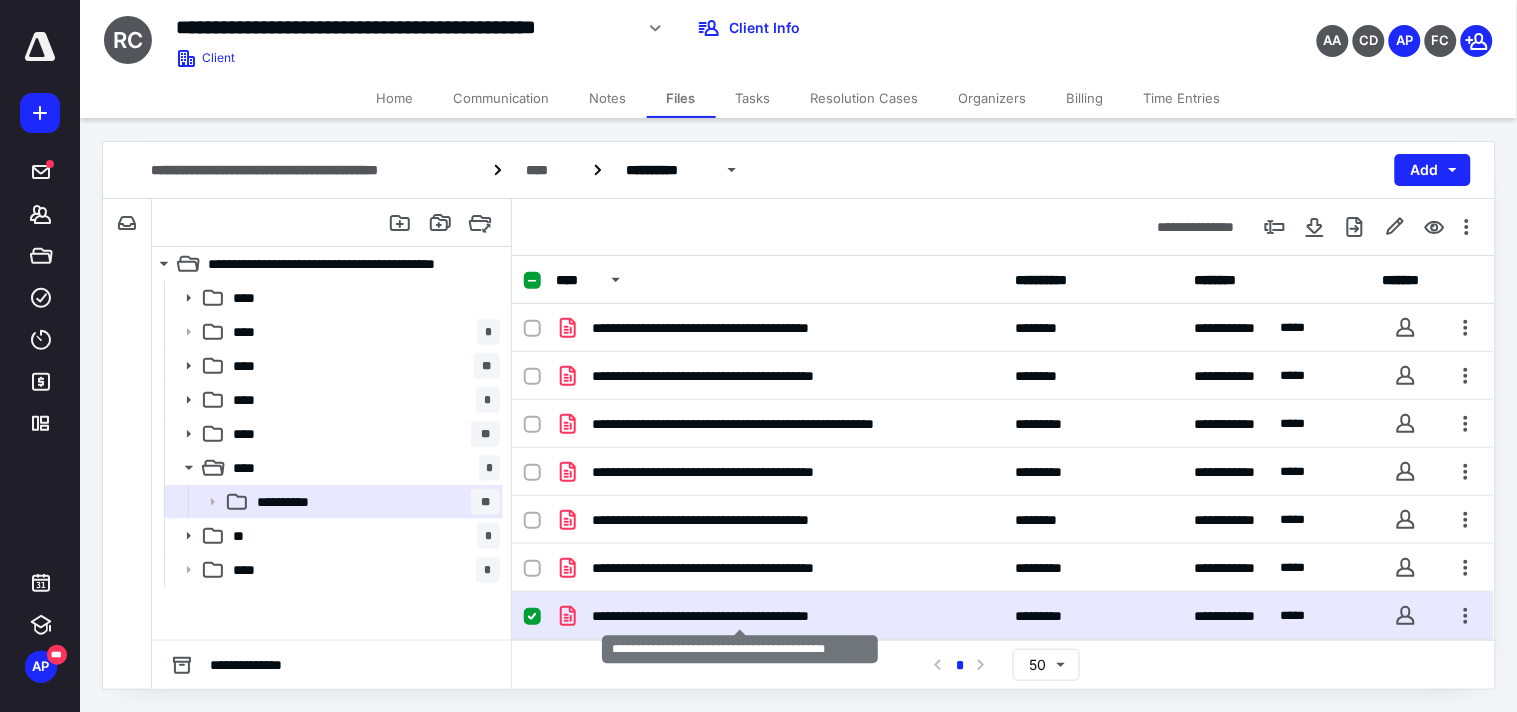 click on "**********" at bounding box center (739, 616) 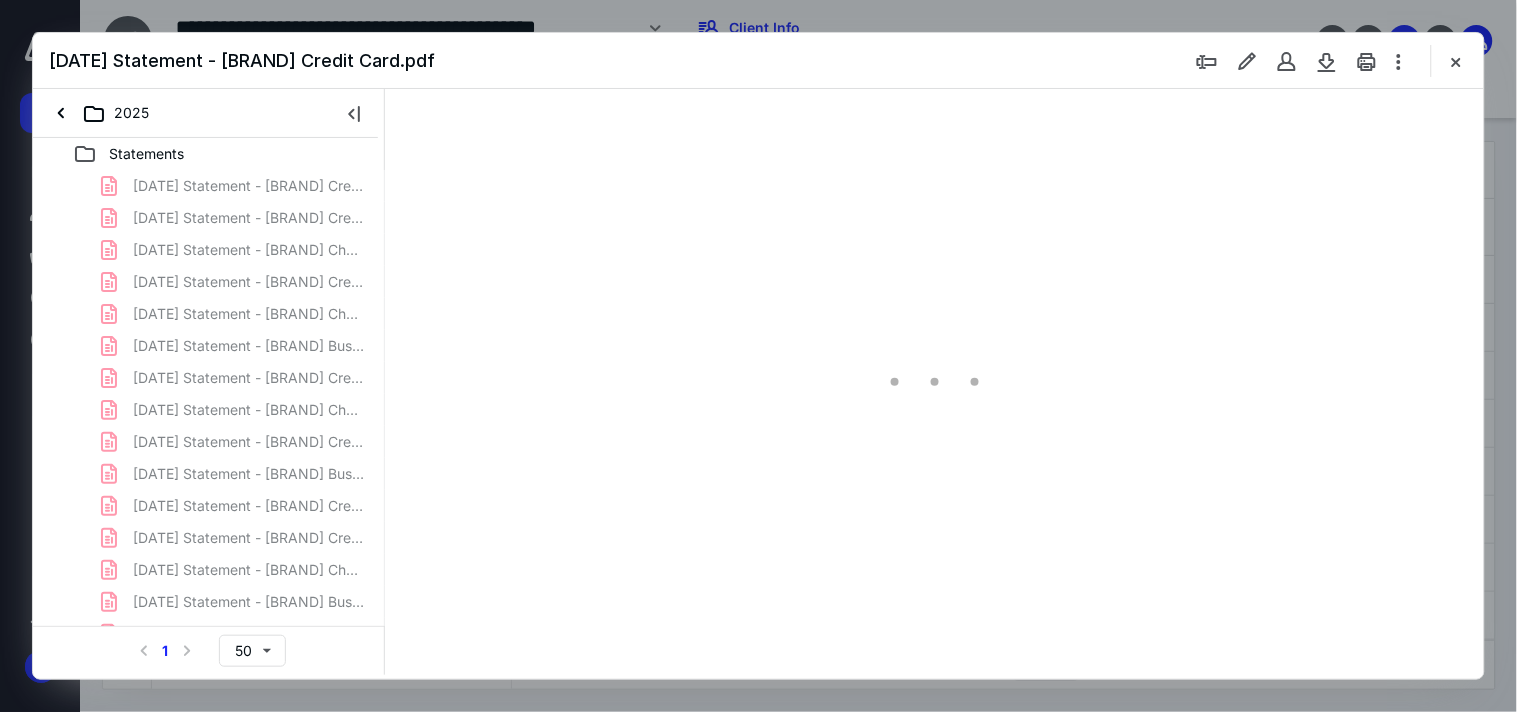 scroll, scrollTop: 530, scrollLeft: 0, axis: vertical 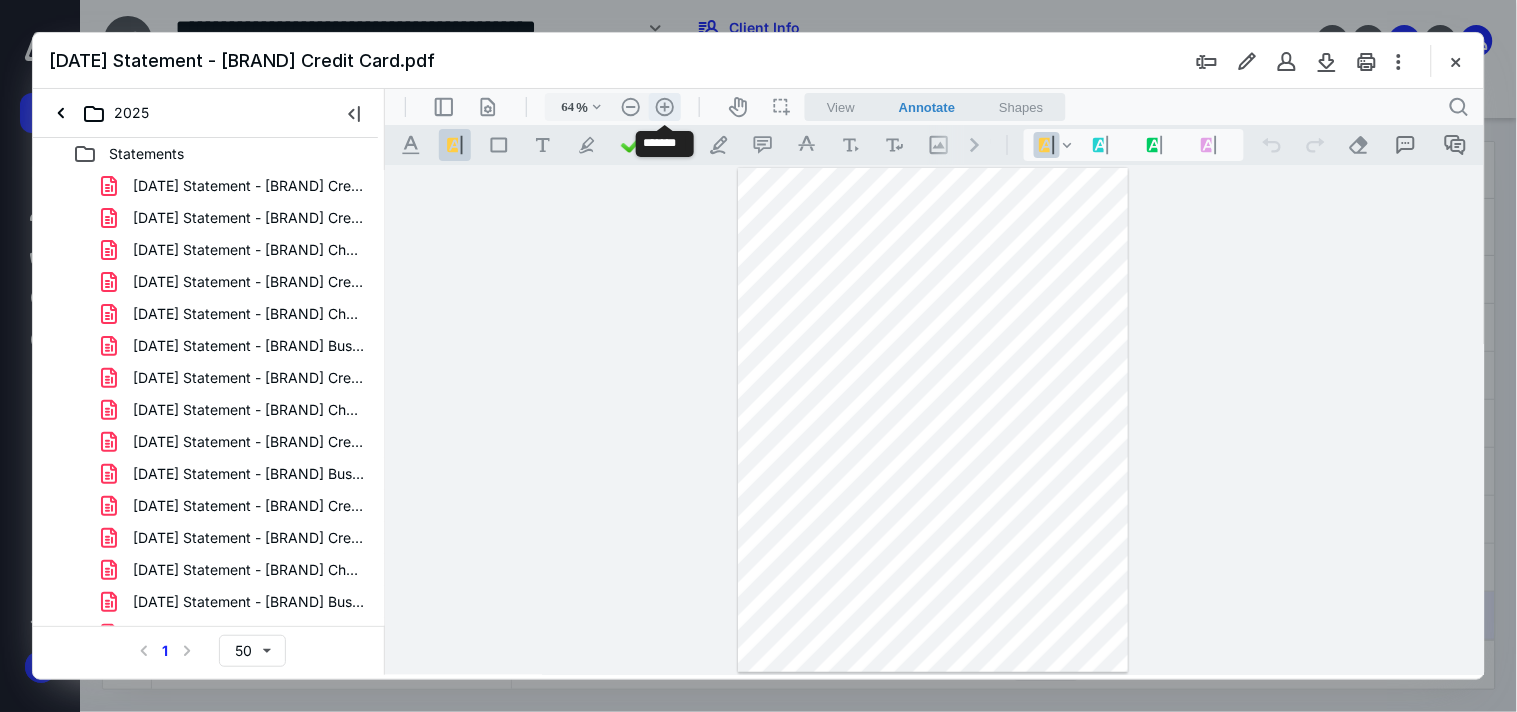 click on ".cls-1{fill:#abb0c4;} icon - header - zoom - in - line" at bounding box center (664, 106) 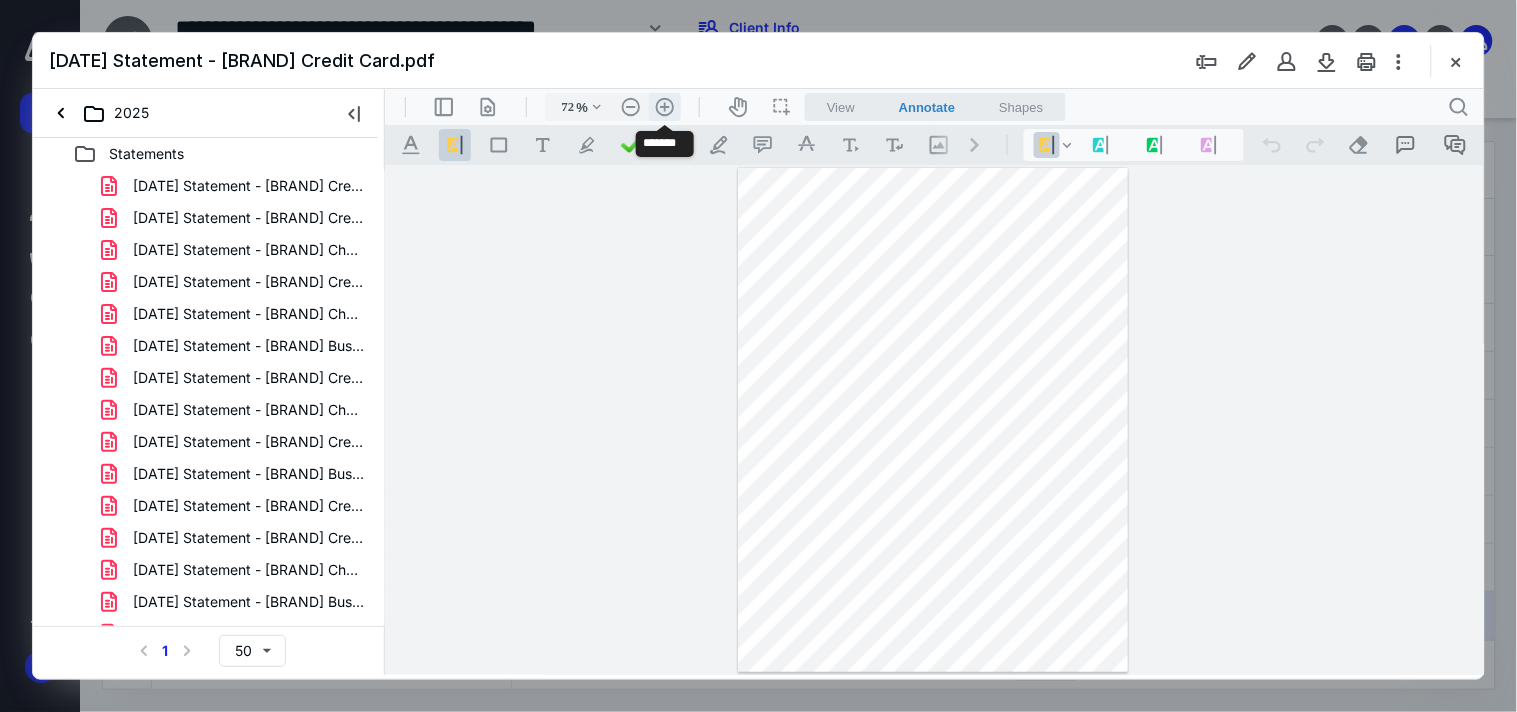 click on ".cls-1{fill:#abb0c4;} icon - header - zoom - in - line" at bounding box center [664, 106] 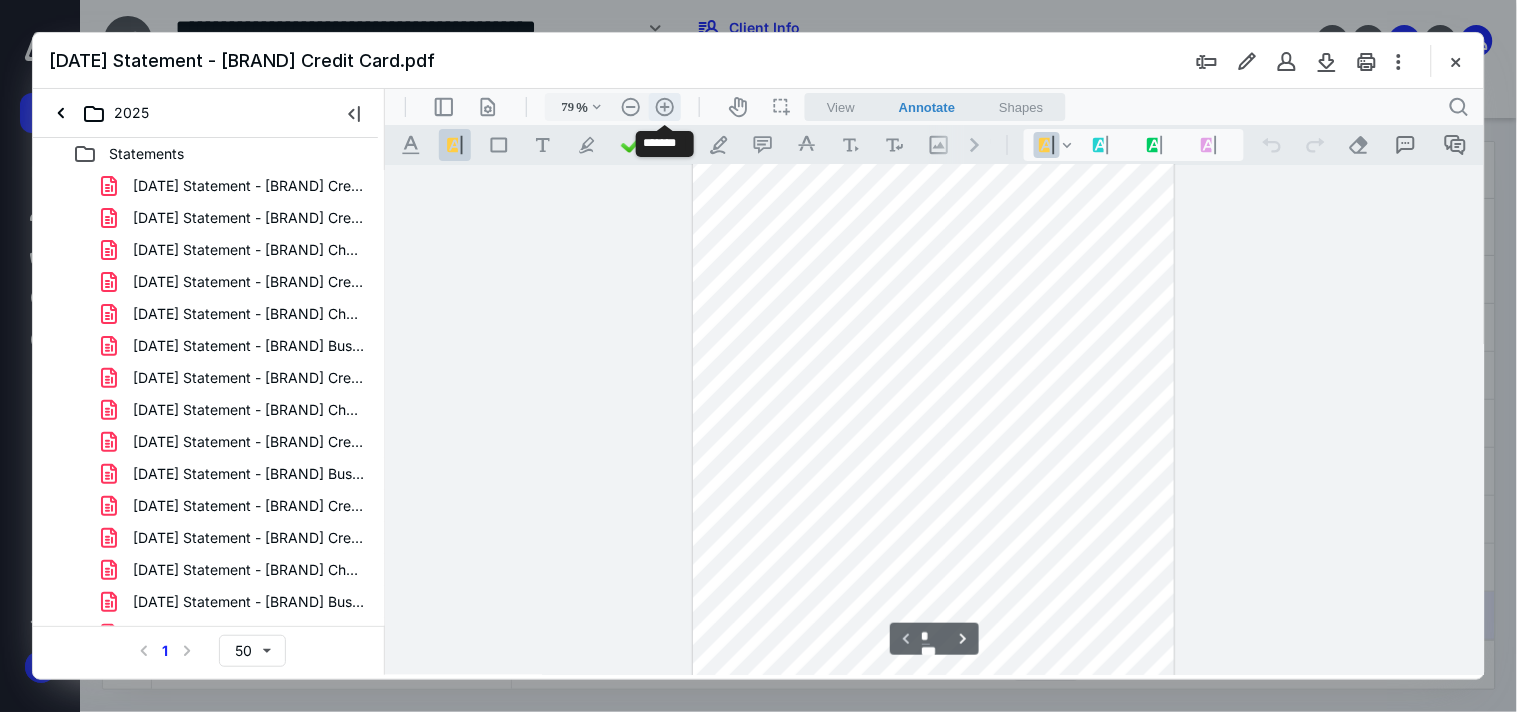 click on ".cls-1{fill:#abb0c4;} icon - header - zoom - in - line" at bounding box center (664, 106) 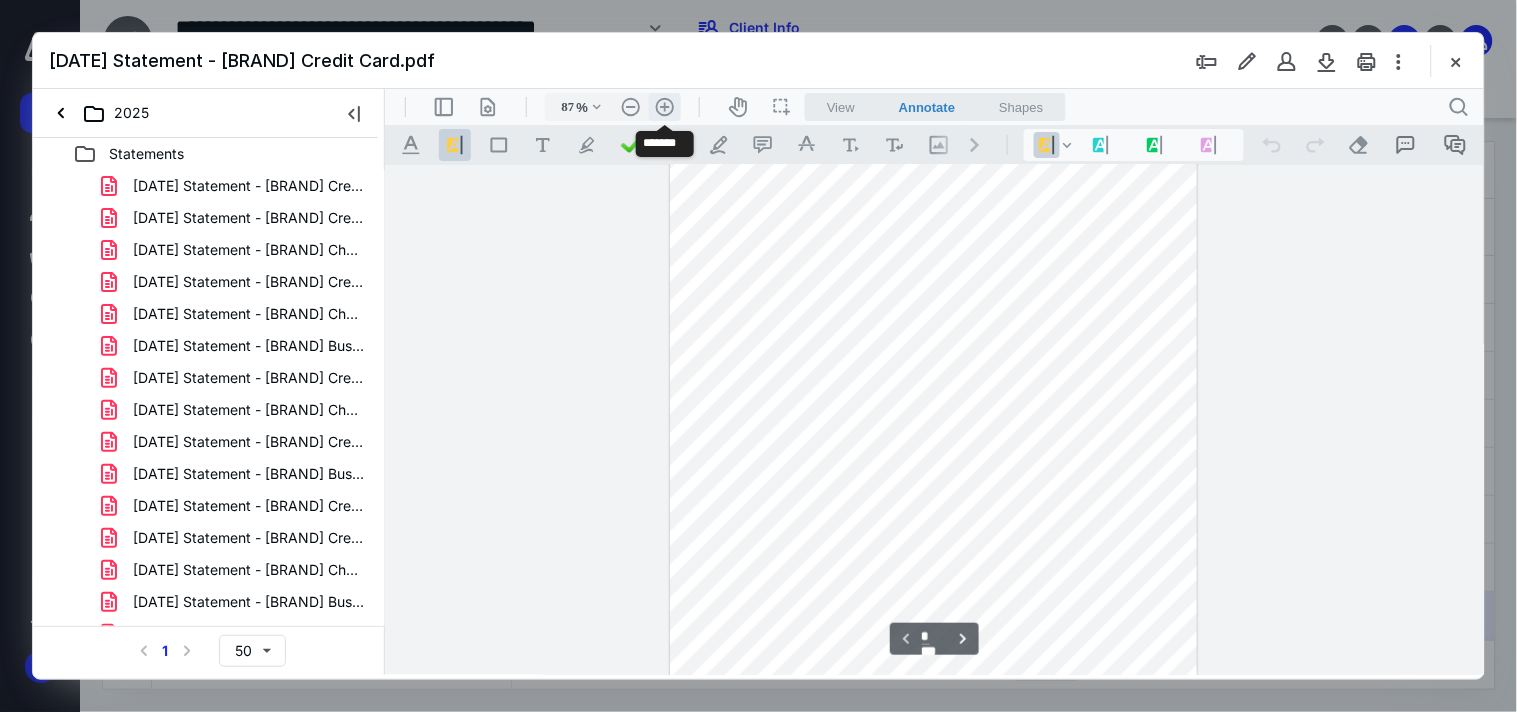 scroll, scrollTop: 161, scrollLeft: 0, axis: vertical 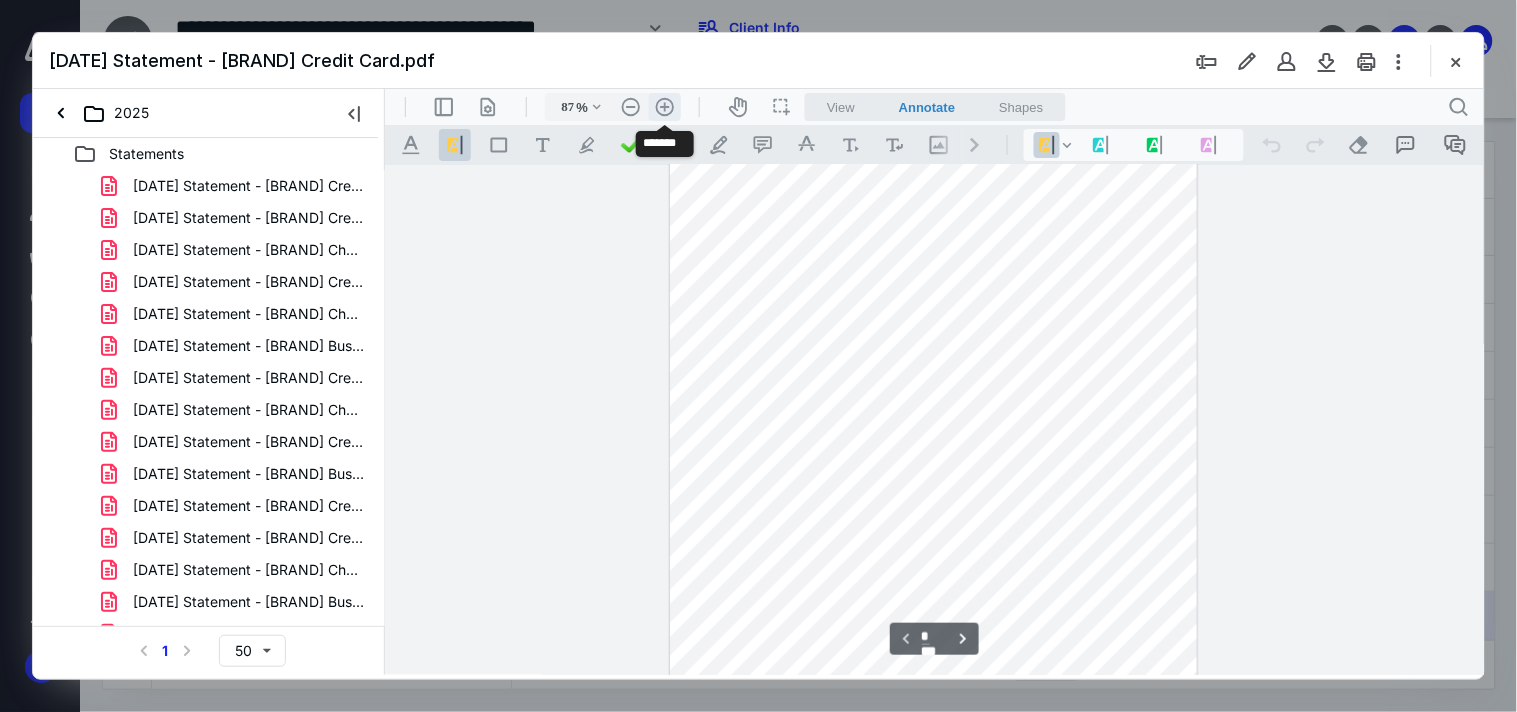 click on ".cls-1{fill:#abb0c4;} icon - header - zoom - in - line" at bounding box center (664, 106) 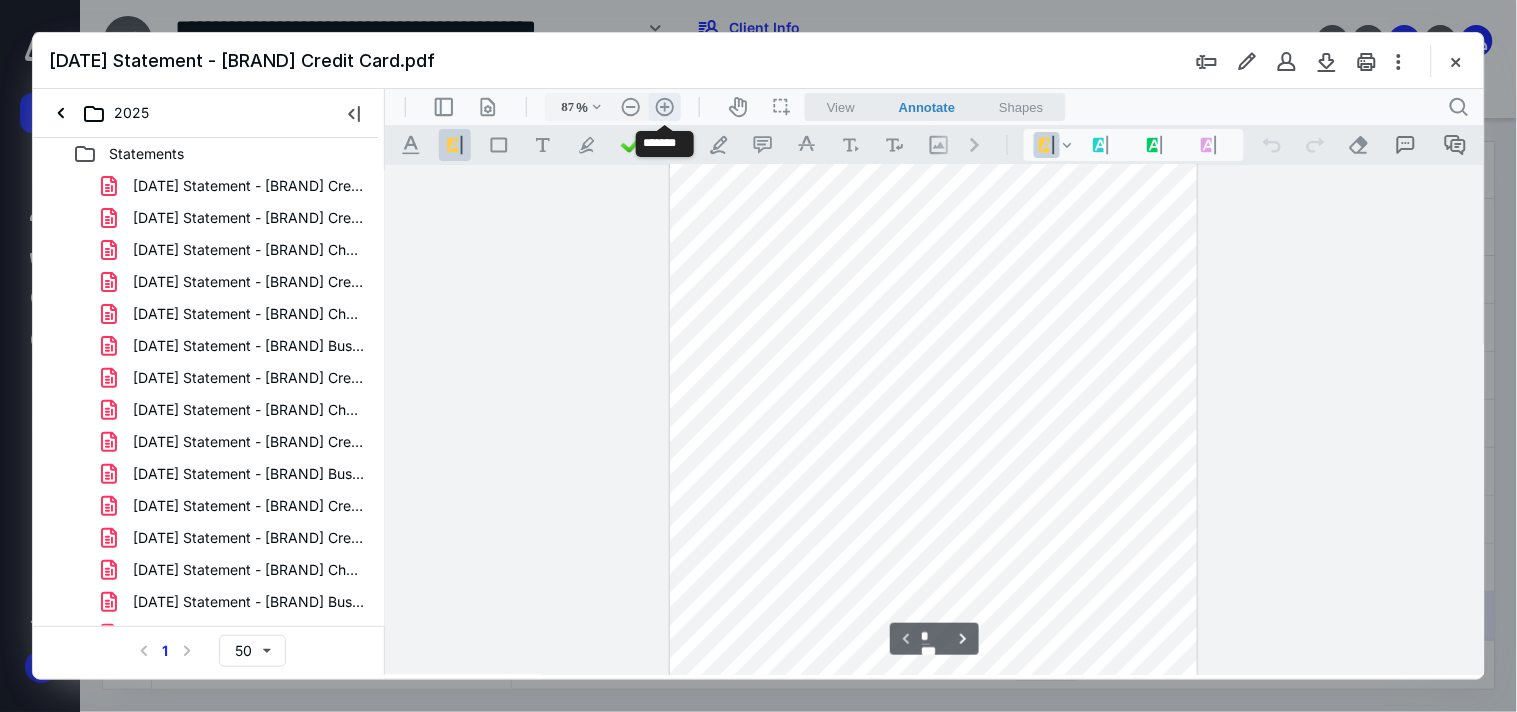 type on "112" 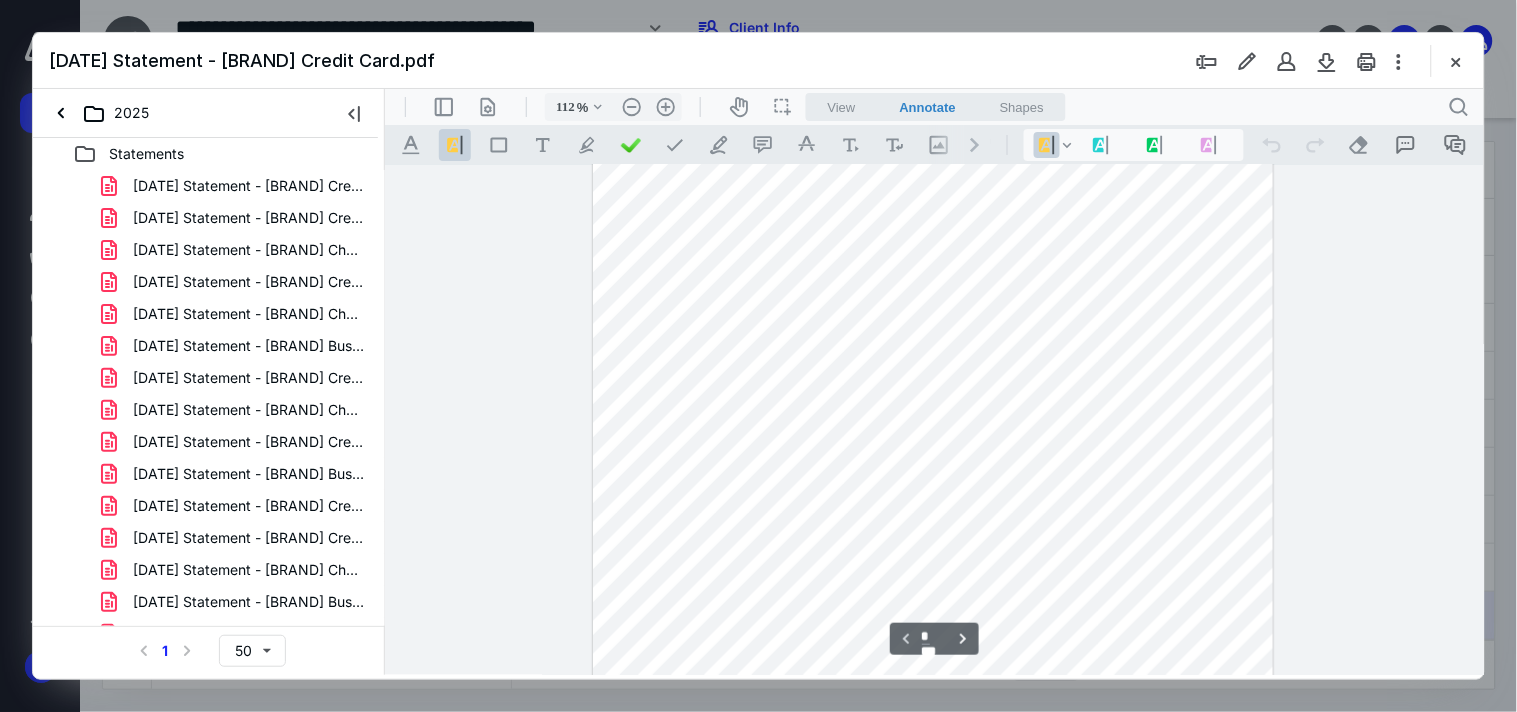 scroll, scrollTop: 0, scrollLeft: 0, axis: both 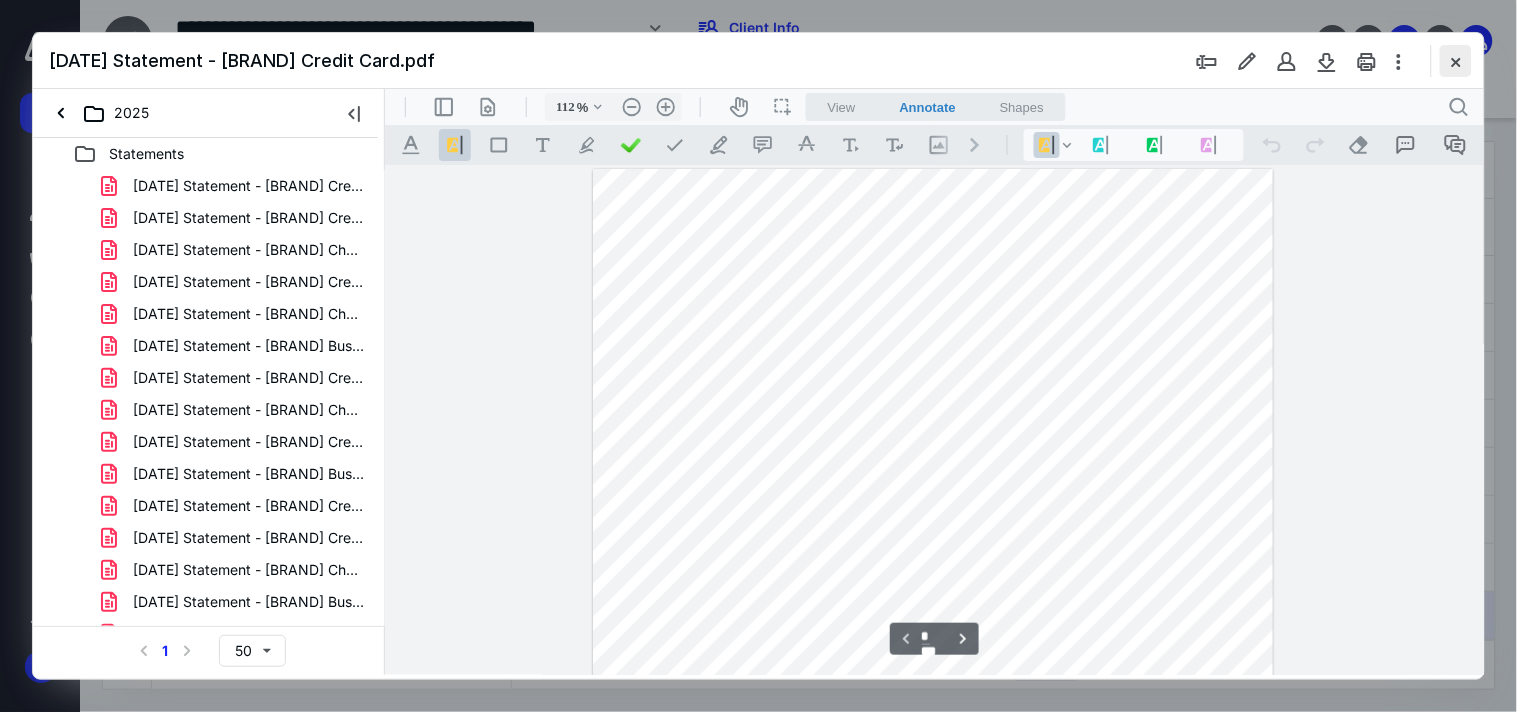 click at bounding box center (1456, 61) 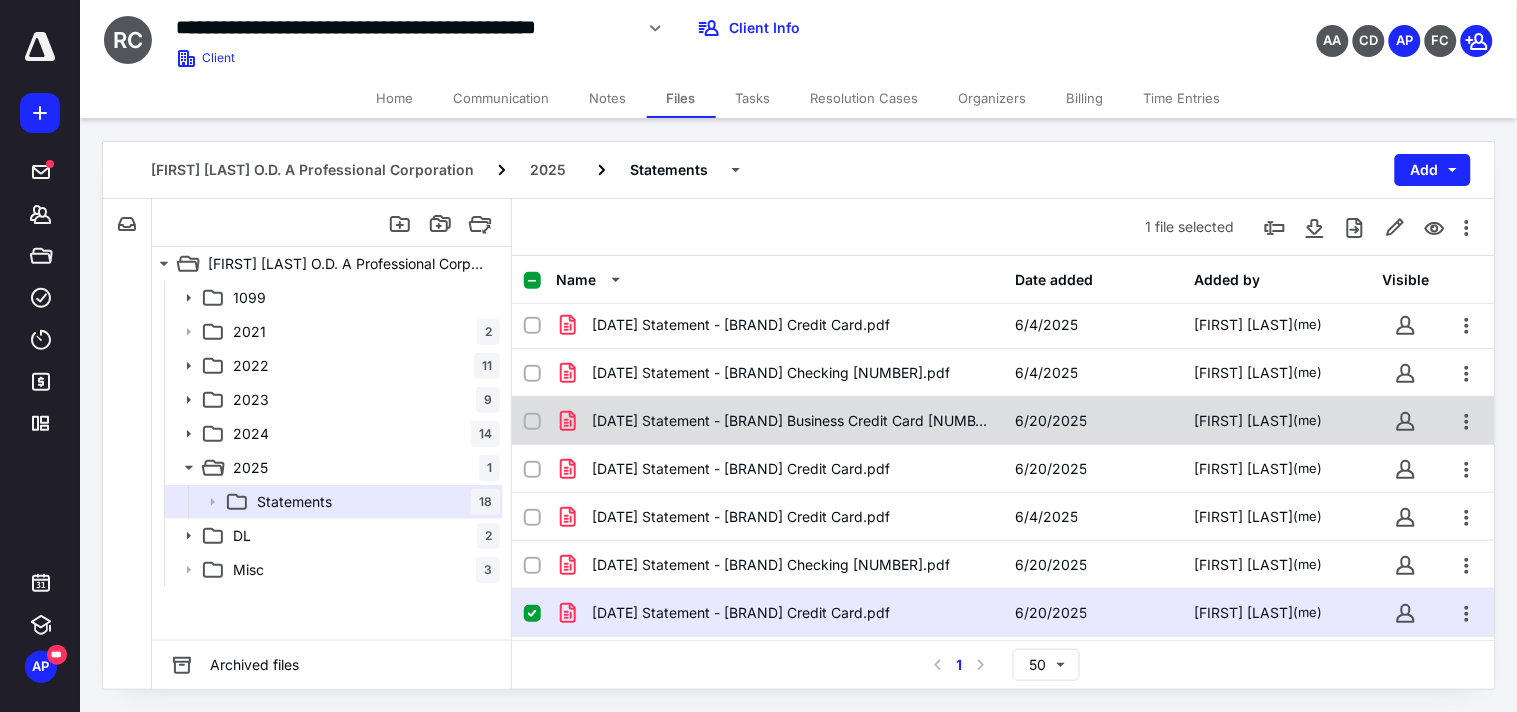 scroll, scrollTop: 530, scrollLeft: 0, axis: vertical 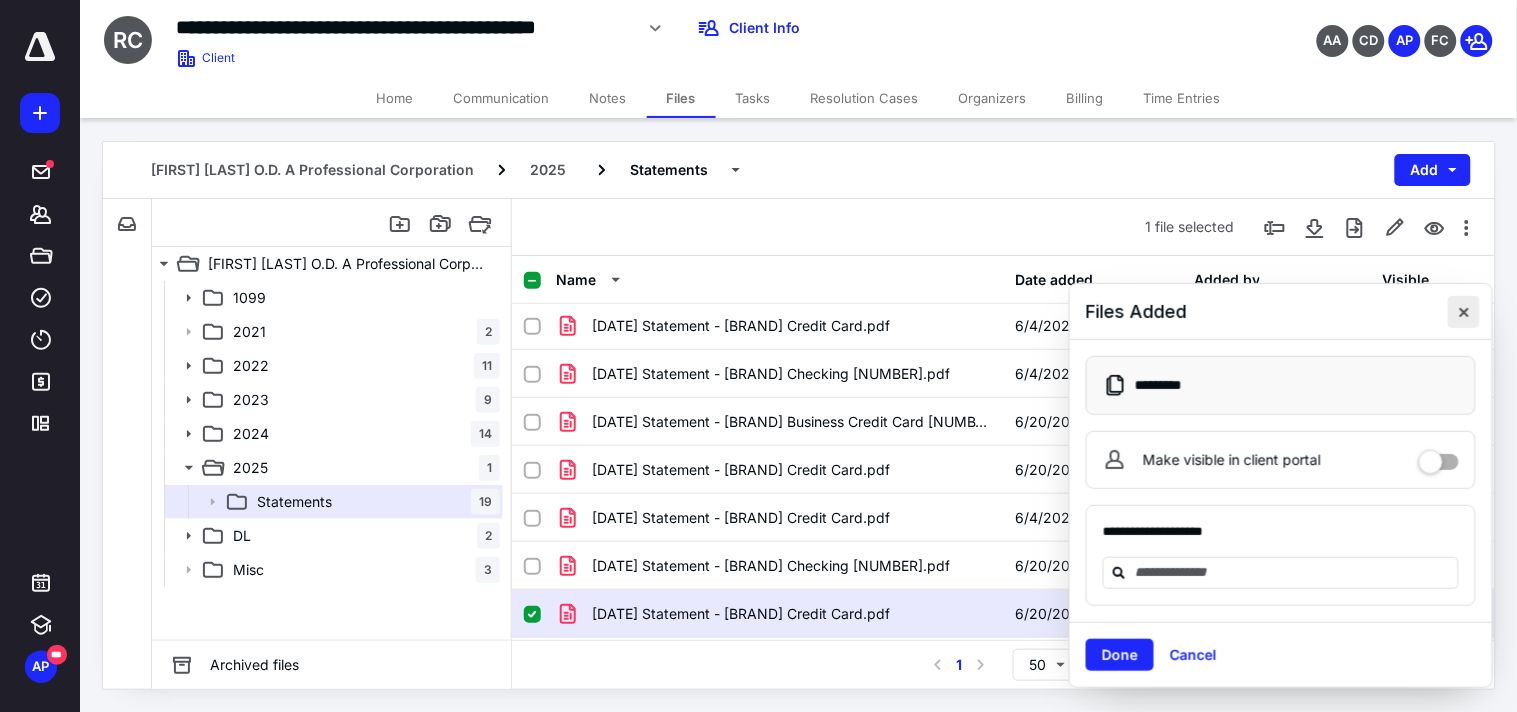 click at bounding box center (1464, 312) 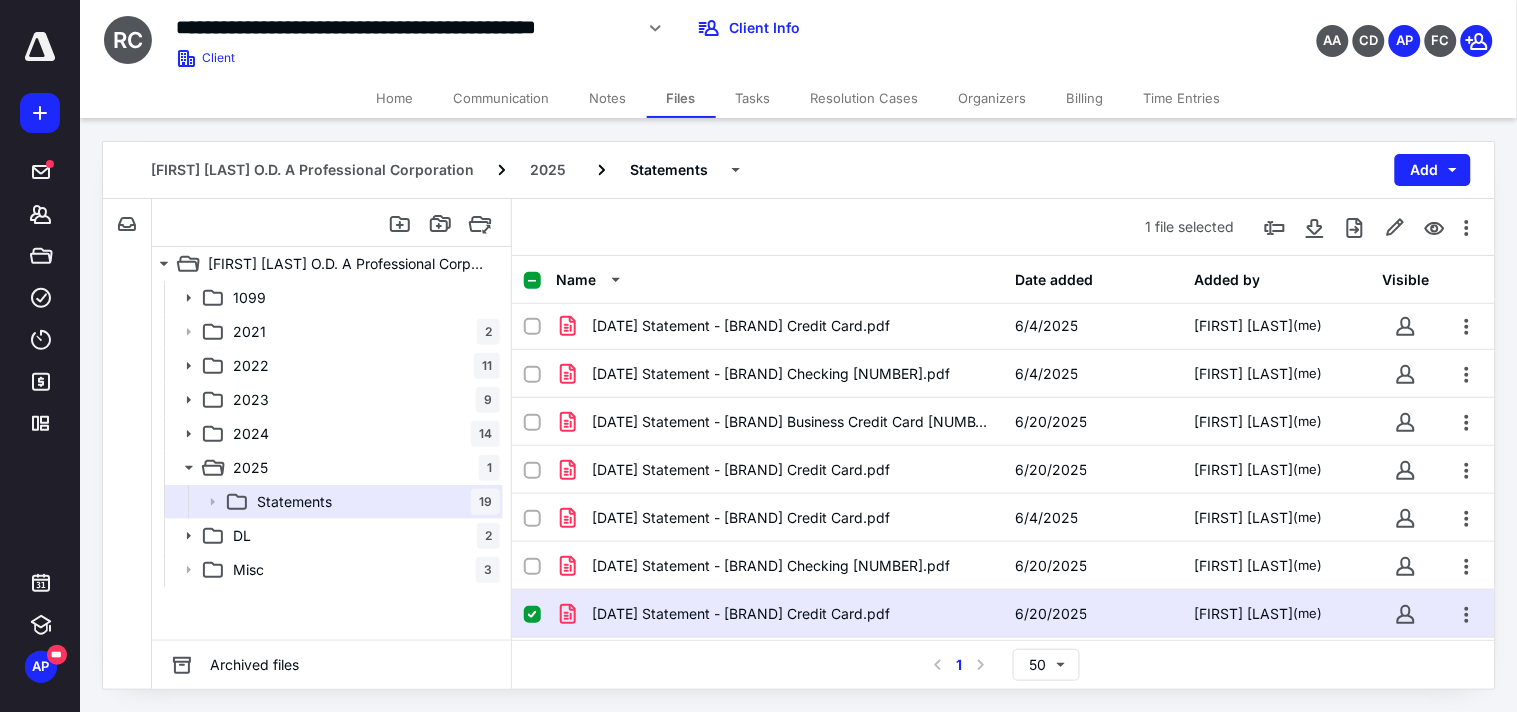 scroll, scrollTop: 577, scrollLeft: 0, axis: vertical 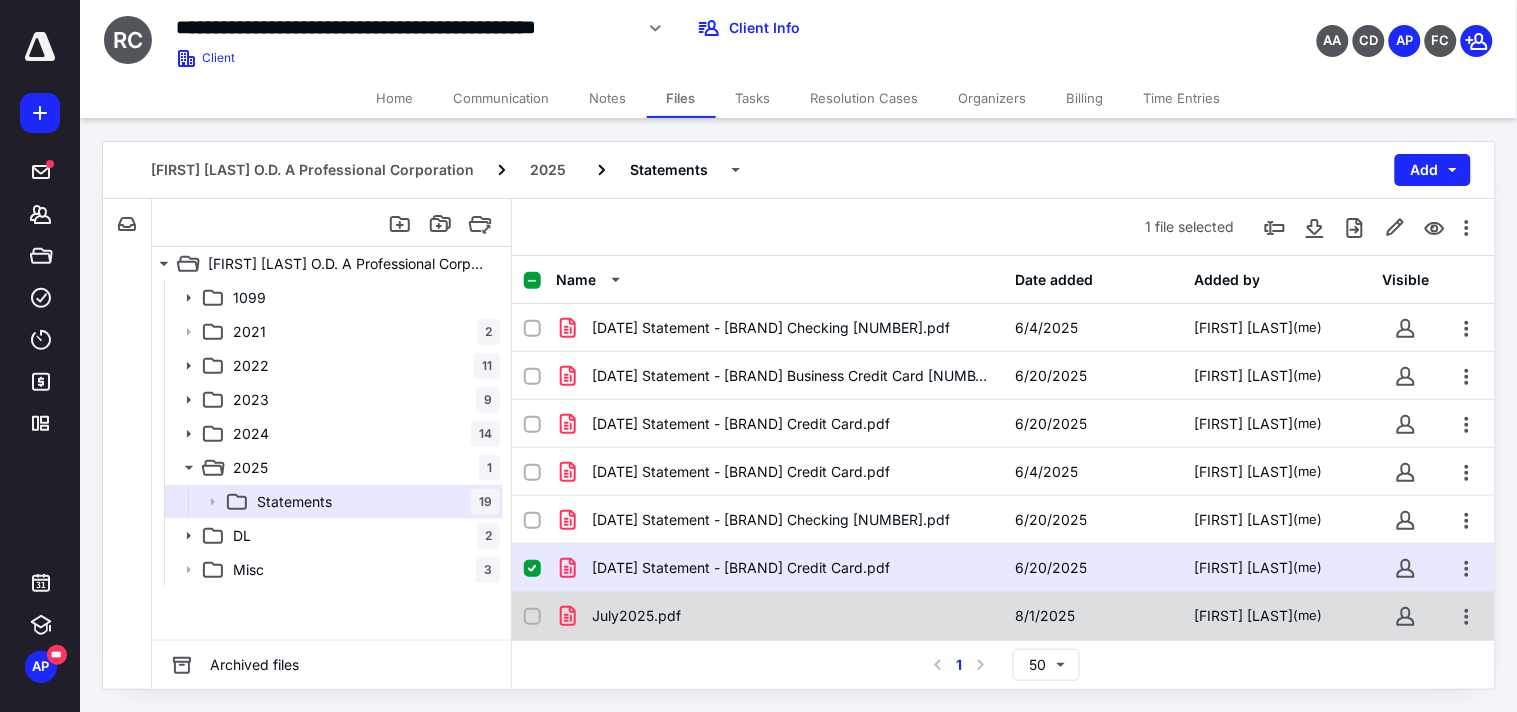 click on "July2025.pdf" at bounding box center [779, 616] 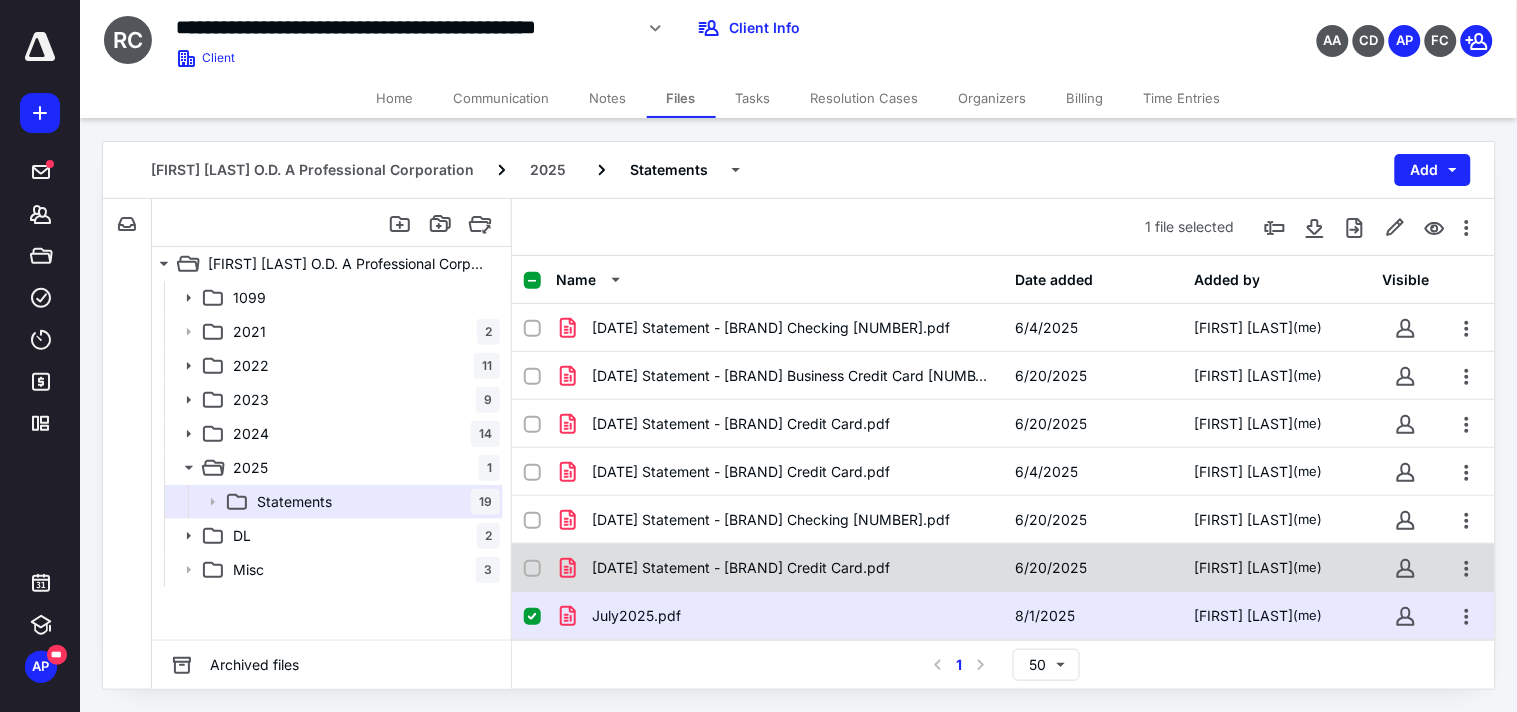 click on "[DATE] Statement - [BRAND] Credit Card.pdf [DATE] [FIRST] [LAST] (me)" at bounding box center (1003, 568) 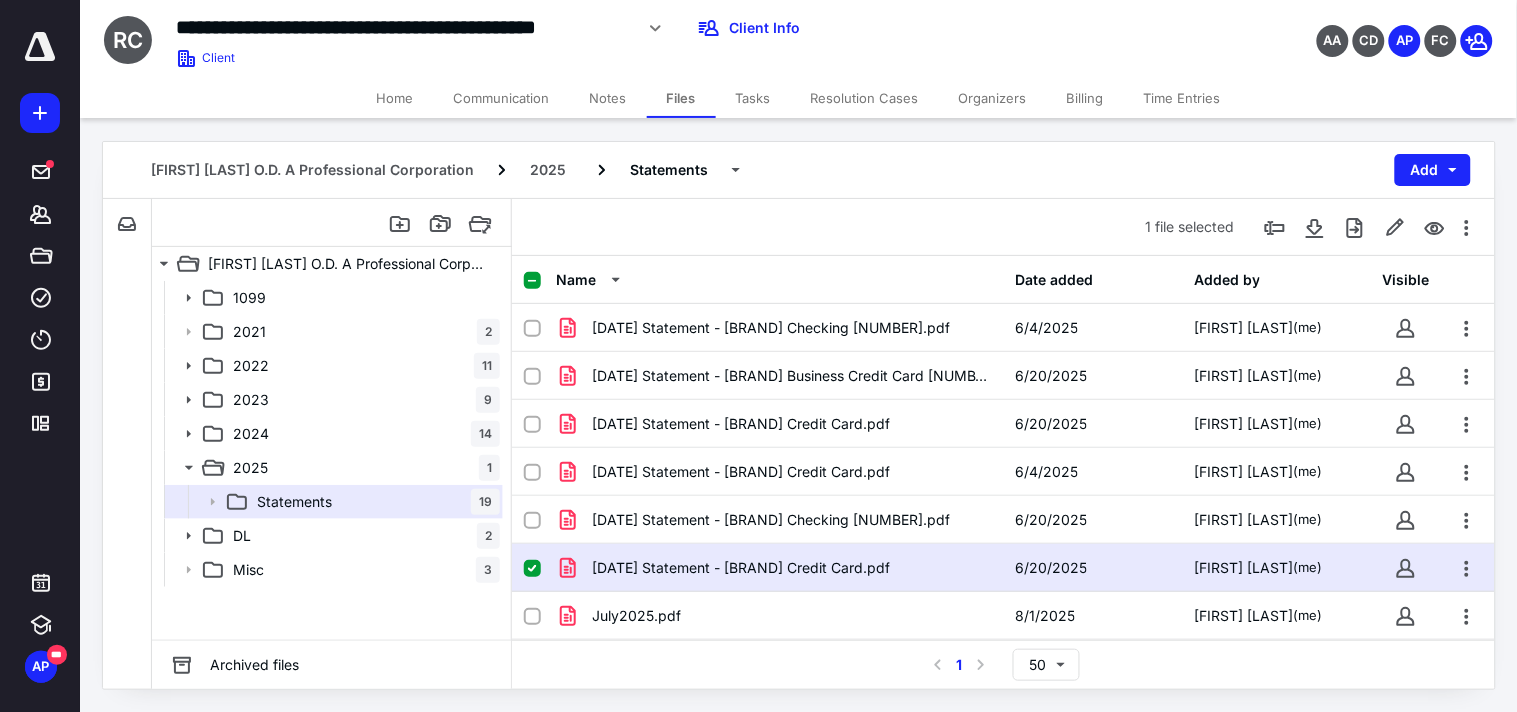 click on "[DATE] Statement - [BRAND] Credit Card.pdf [DATE] [FIRST] [LAST] (me)" at bounding box center (1003, 568) 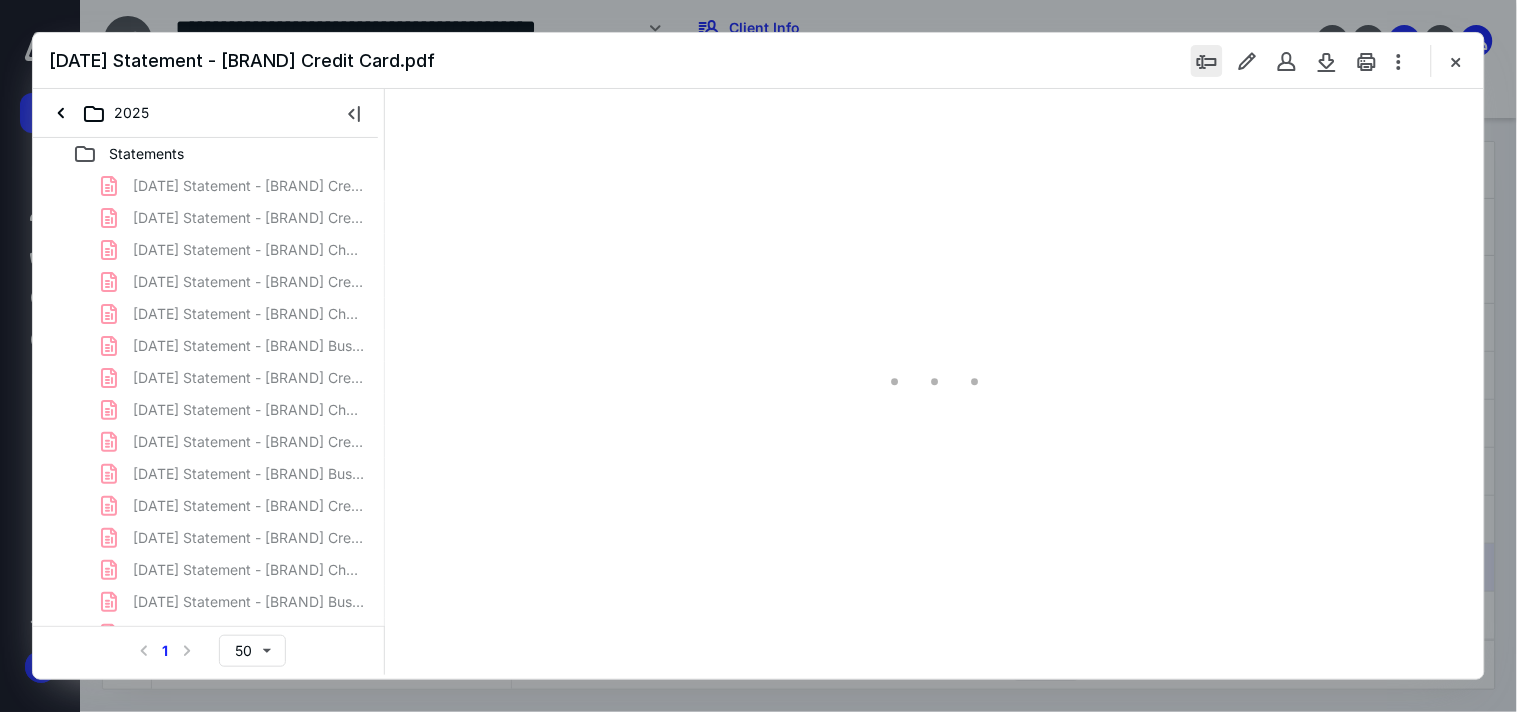 scroll, scrollTop: 0, scrollLeft: 0, axis: both 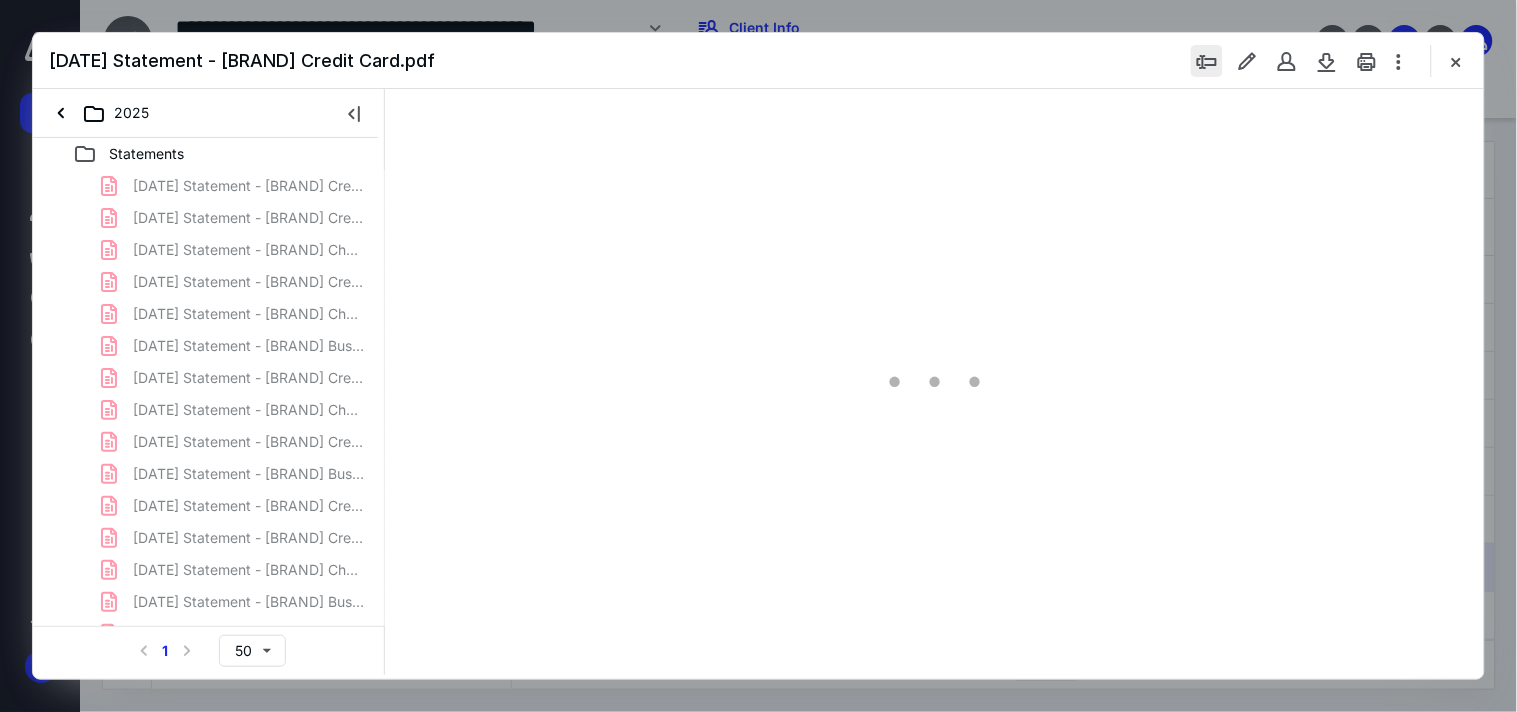 click at bounding box center (1207, 61) 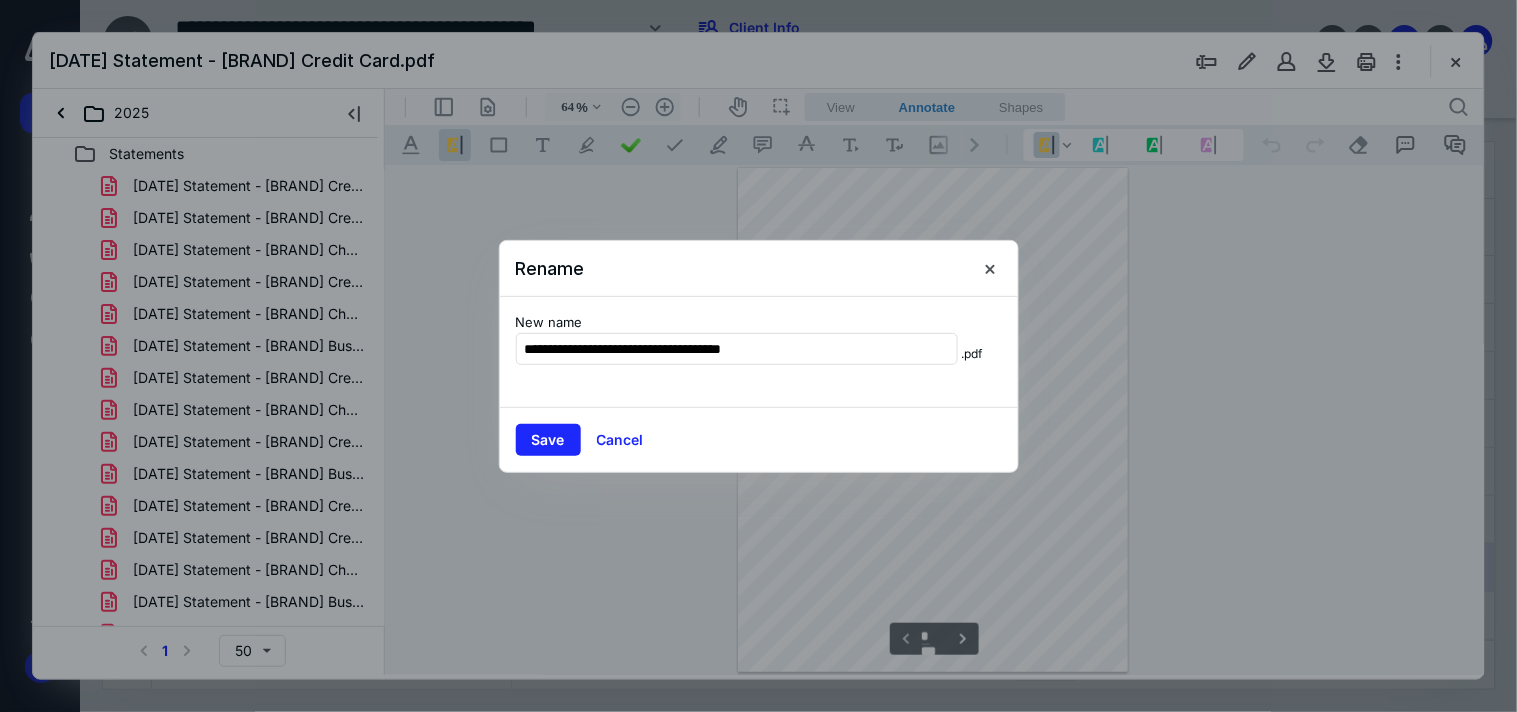 scroll, scrollTop: 78, scrollLeft: 0, axis: vertical 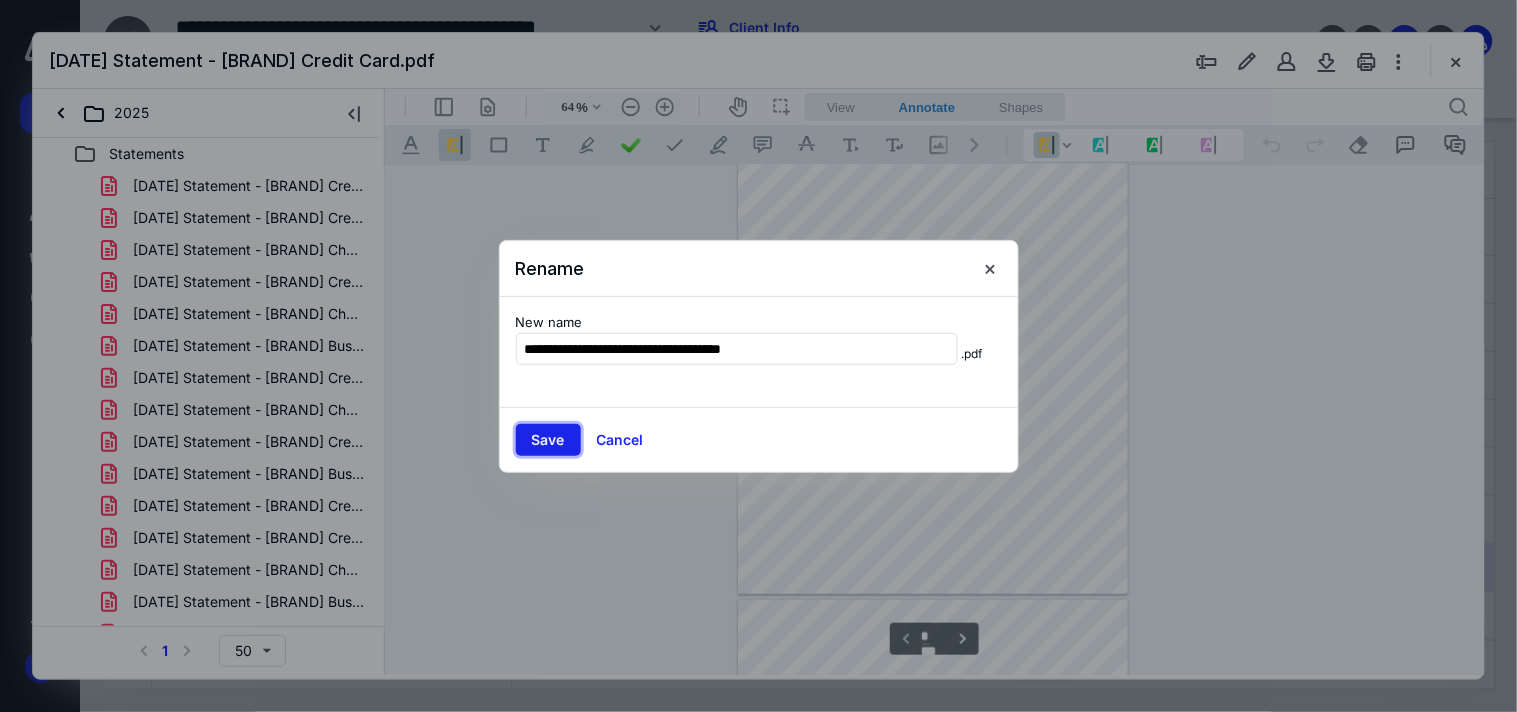 click on "Save" at bounding box center [548, 440] 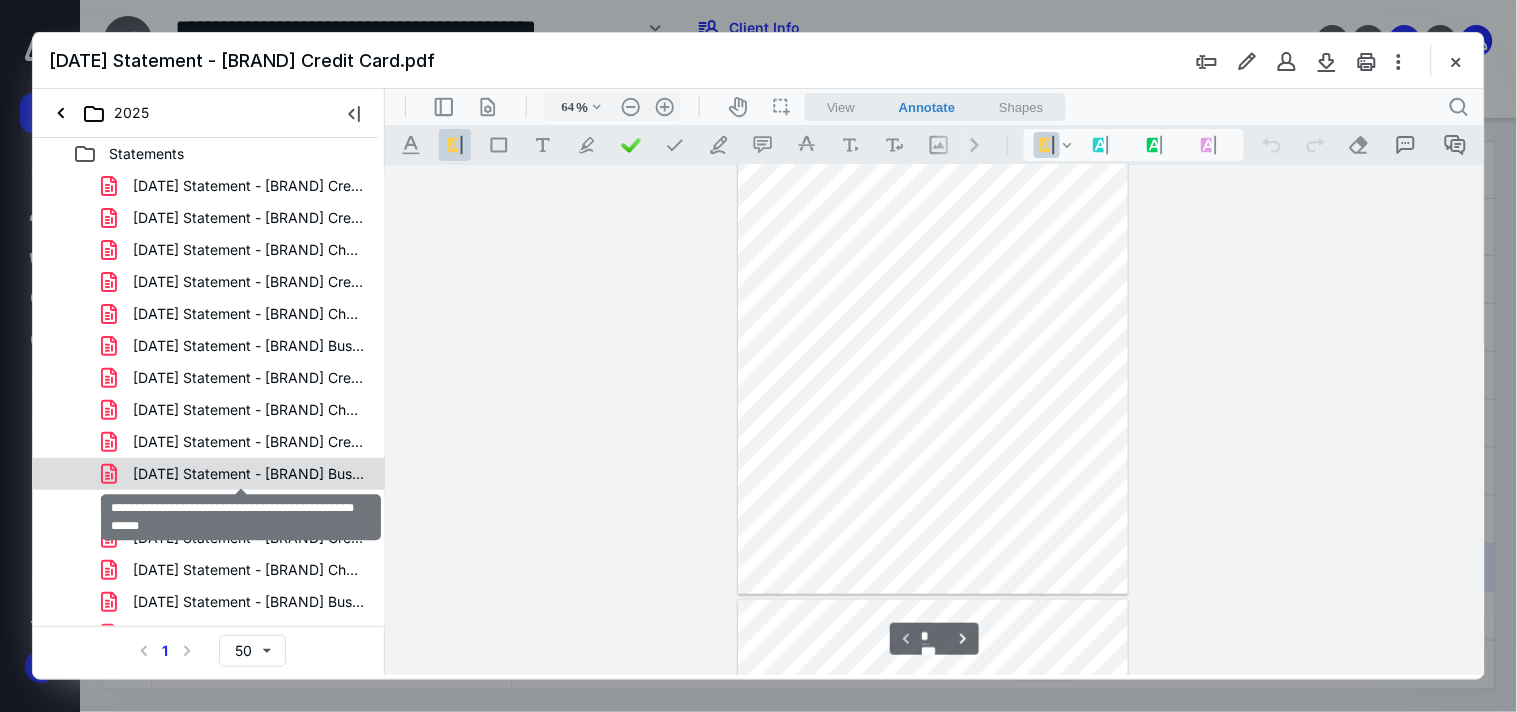 scroll, scrollTop: 152, scrollLeft: 0, axis: vertical 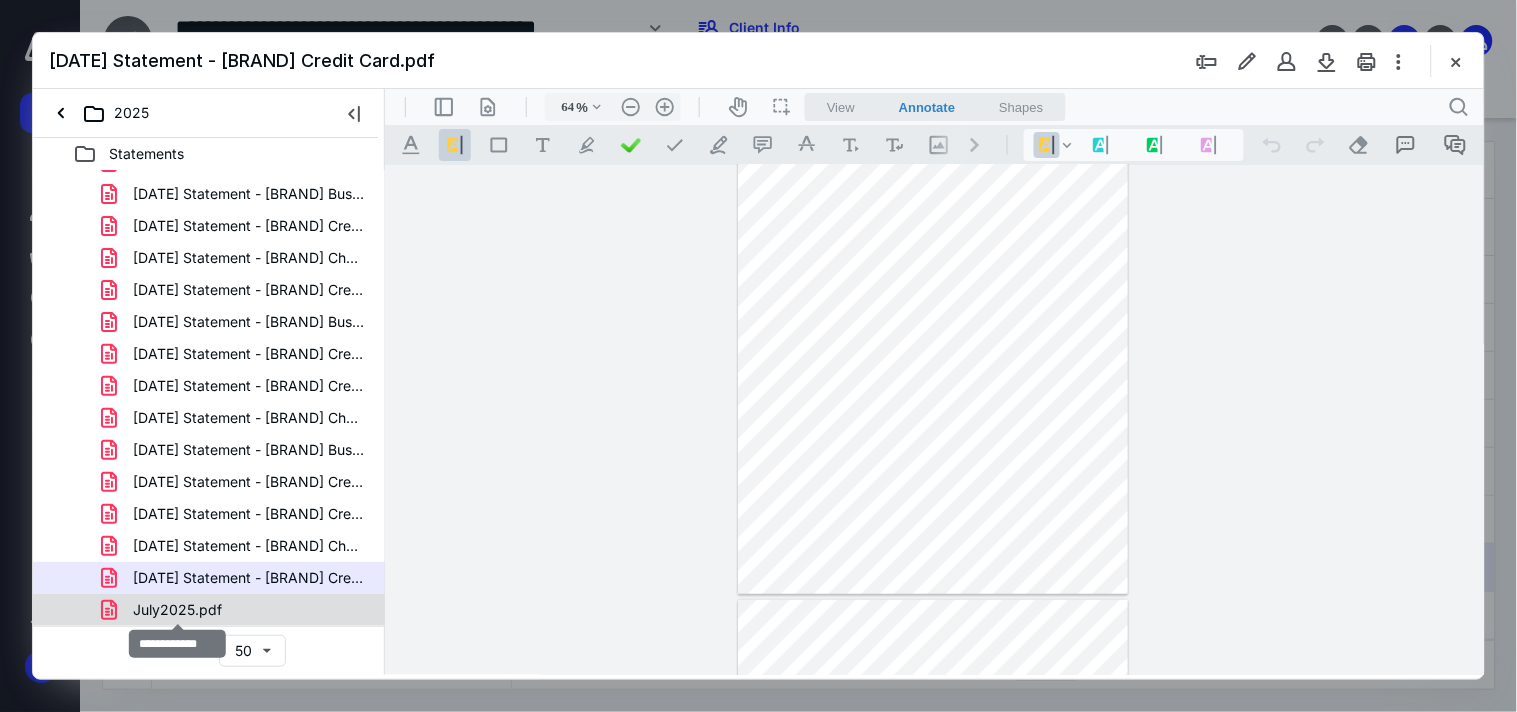 click on "July2025.pdf" at bounding box center [177, 610] 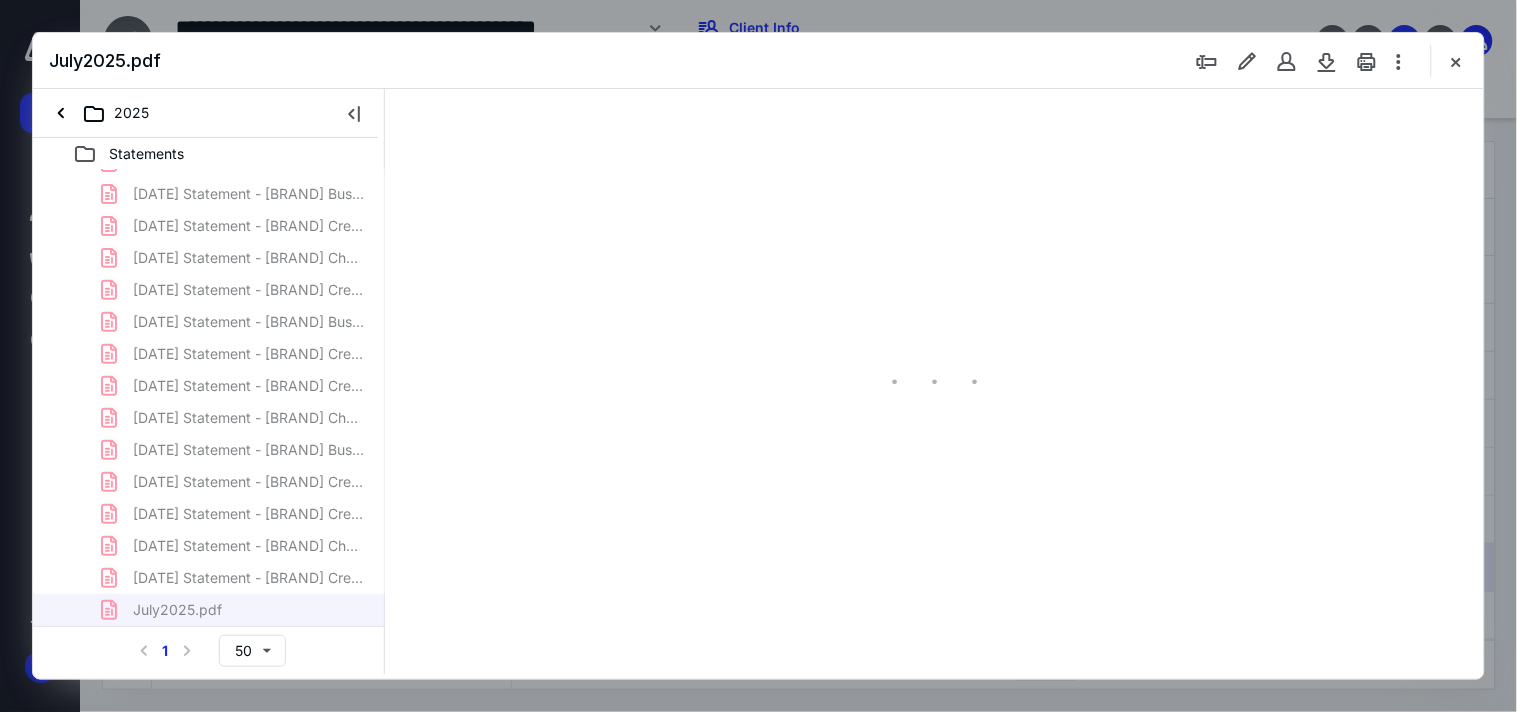 type on "64" 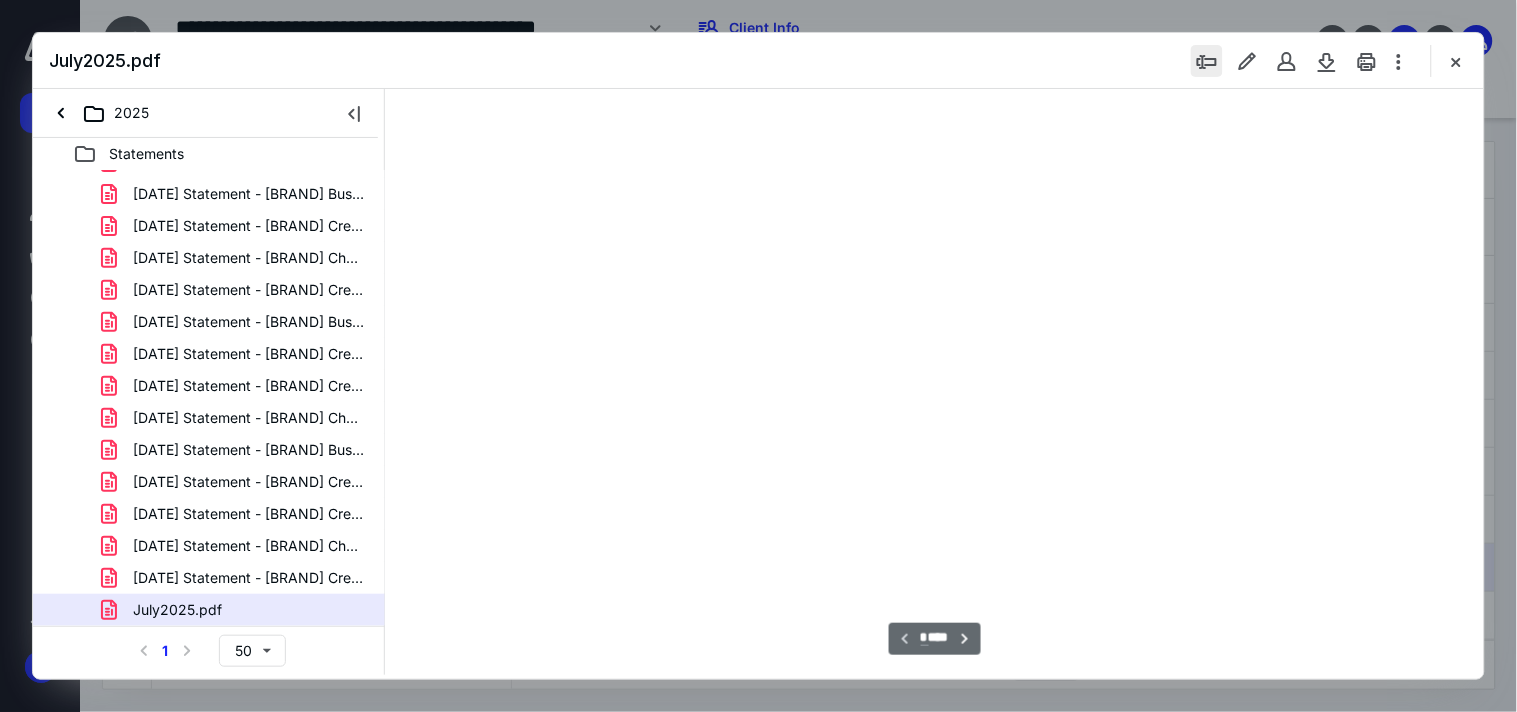 scroll, scrollTop: 78, scrollLeft: 0, axis: vertical 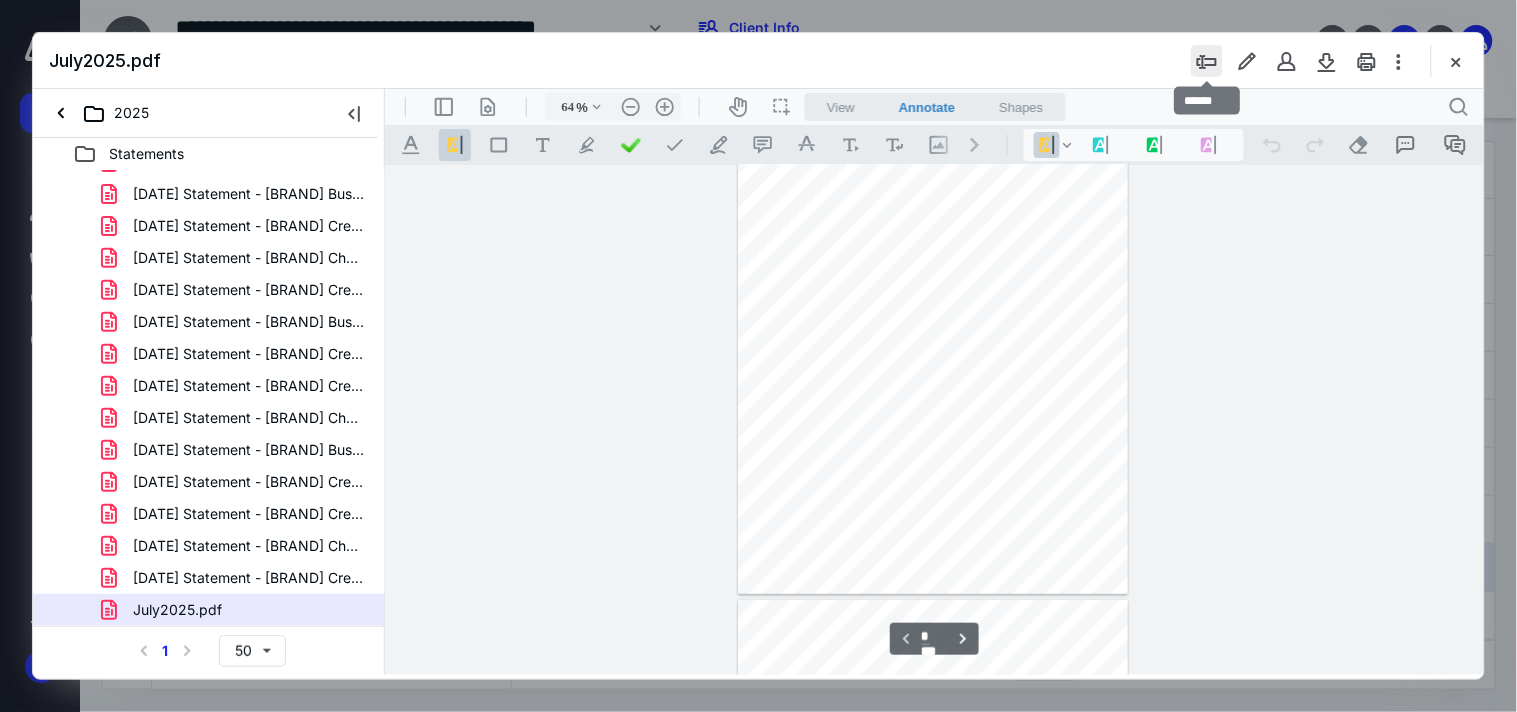 click at bounding box center [1207, 61] 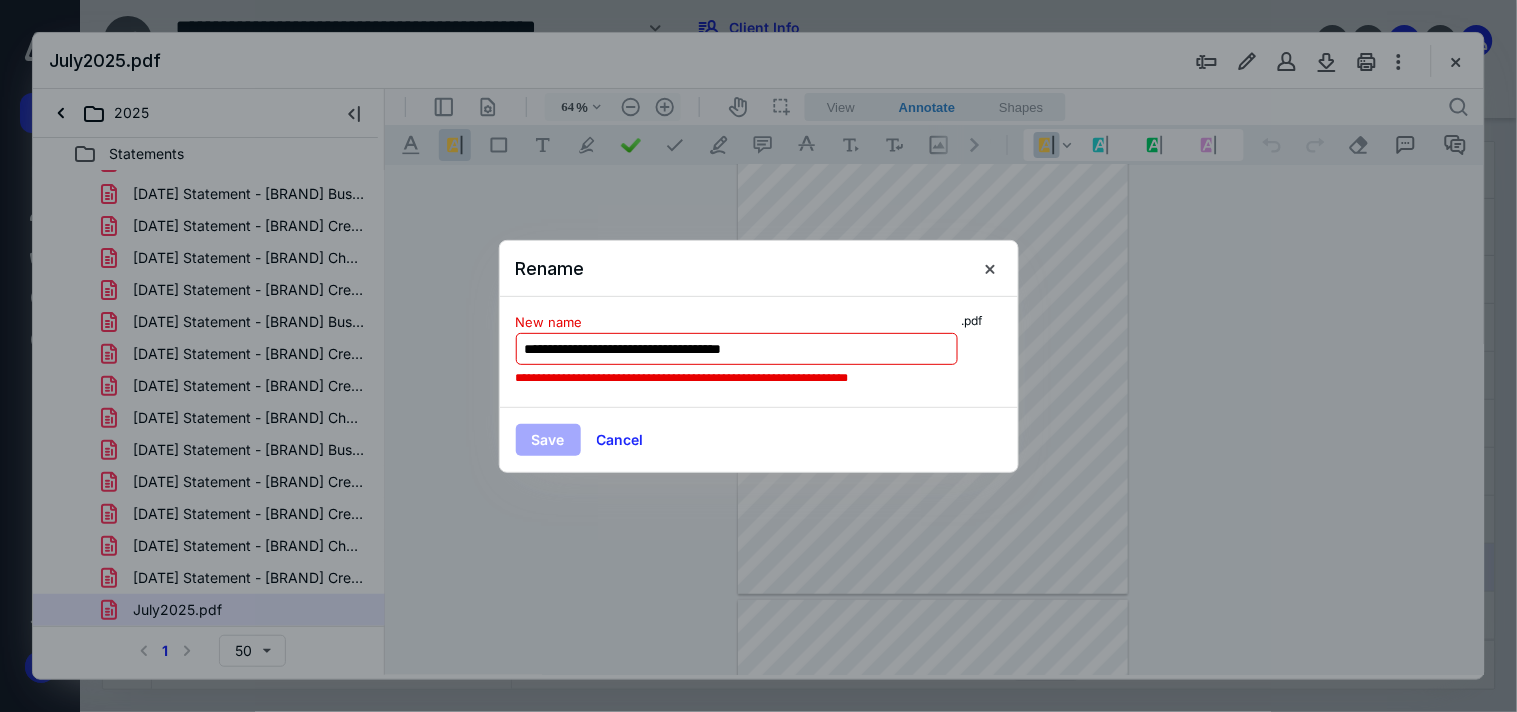 click on "**********" at bounding box center [737, 349] 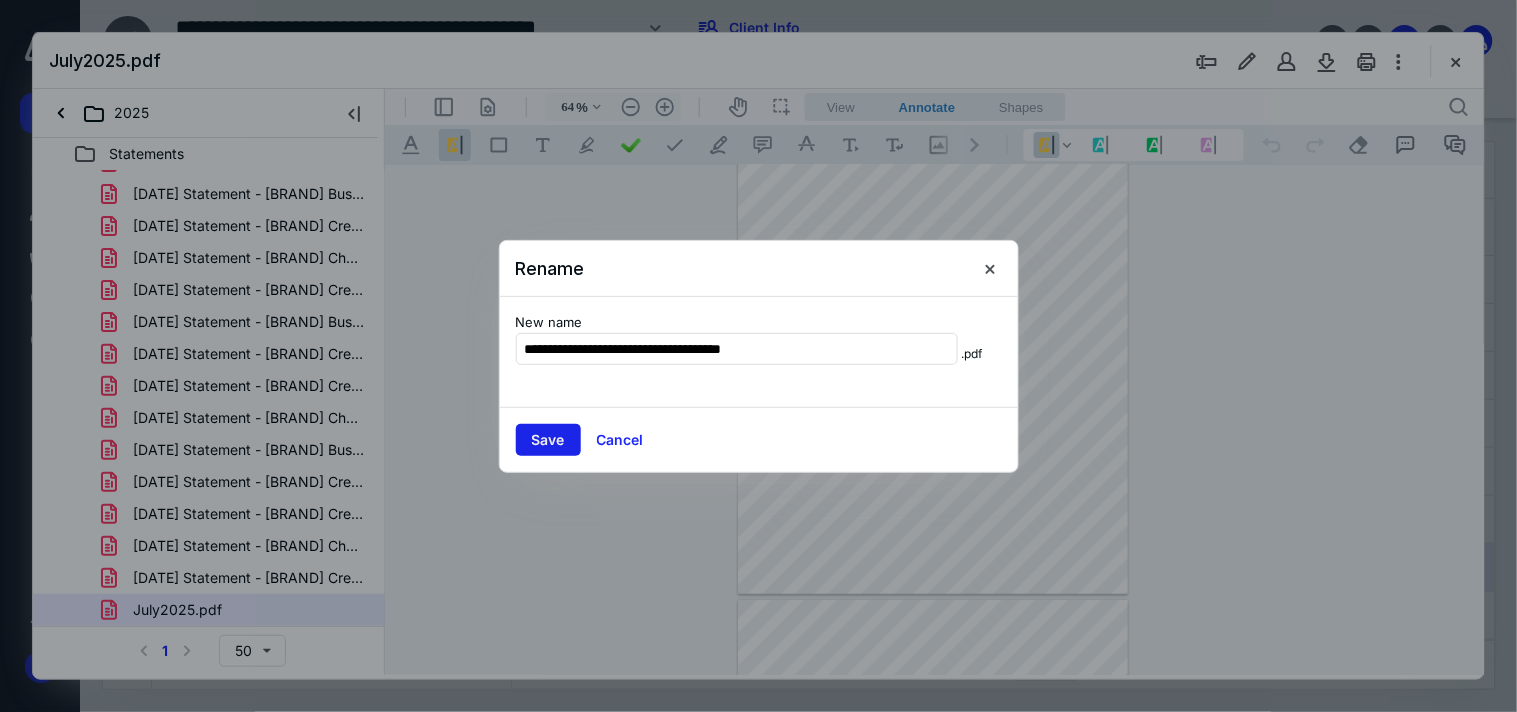 type on "**********" 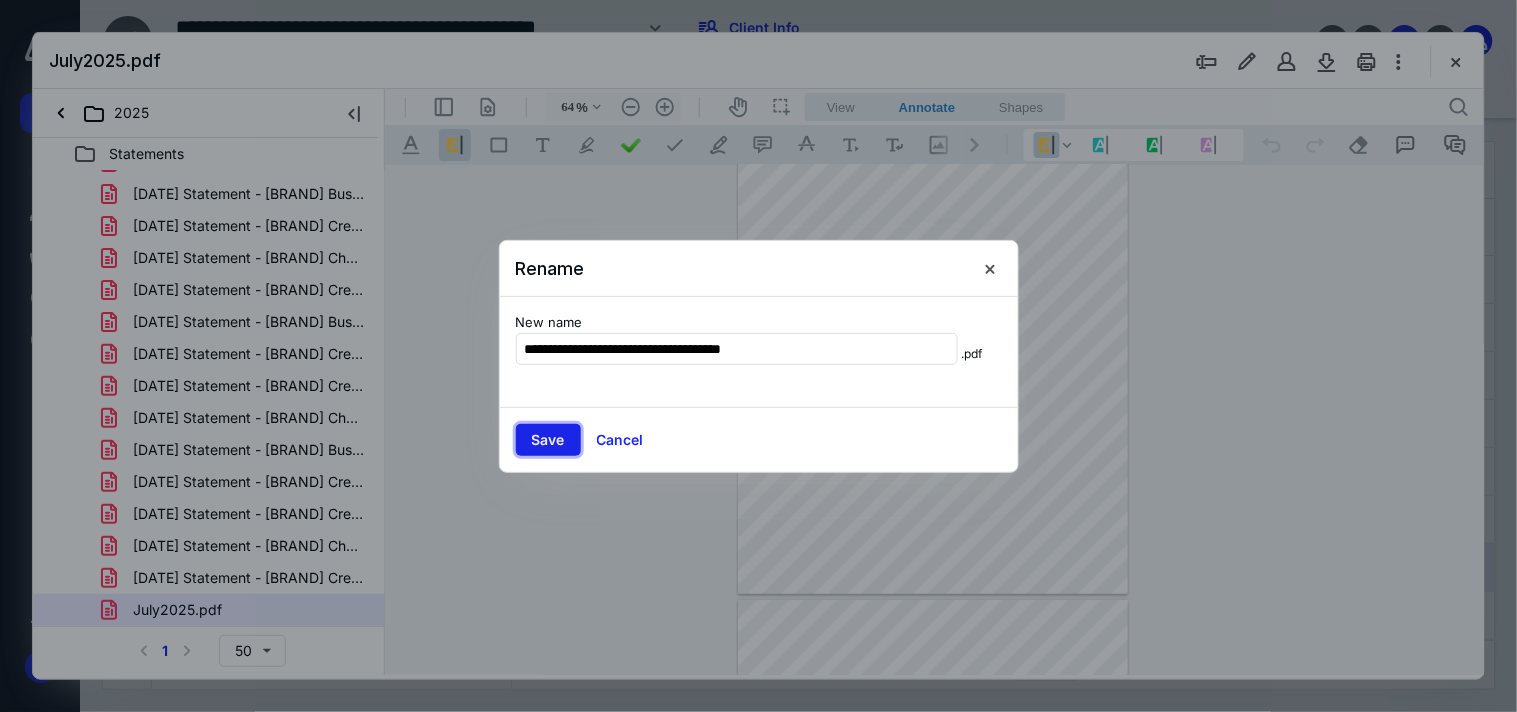 click on "Save" at bounding box center (548, 440) 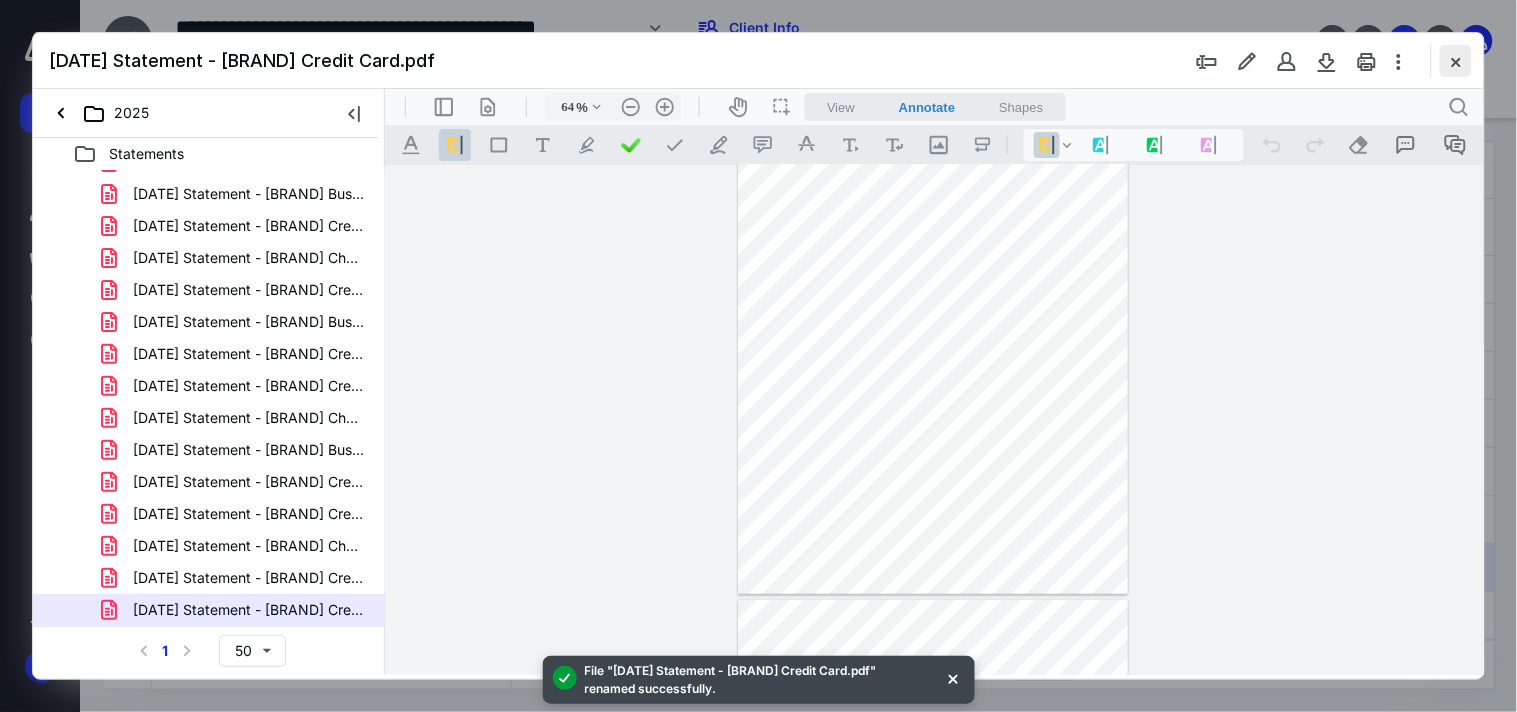 click at bounding box center (1456, 61) 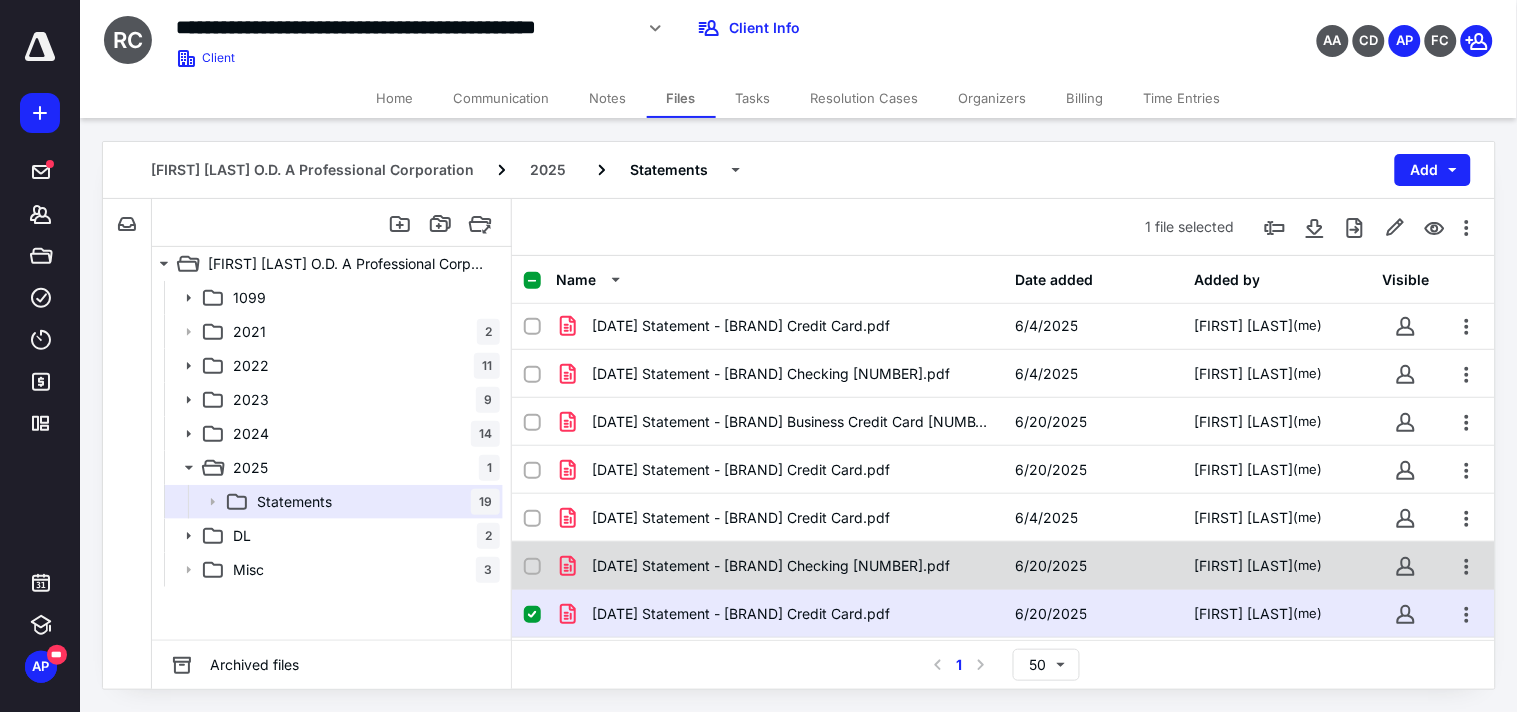scroll, scrollTop: 625, scrollLeft: 0, axis: vertical 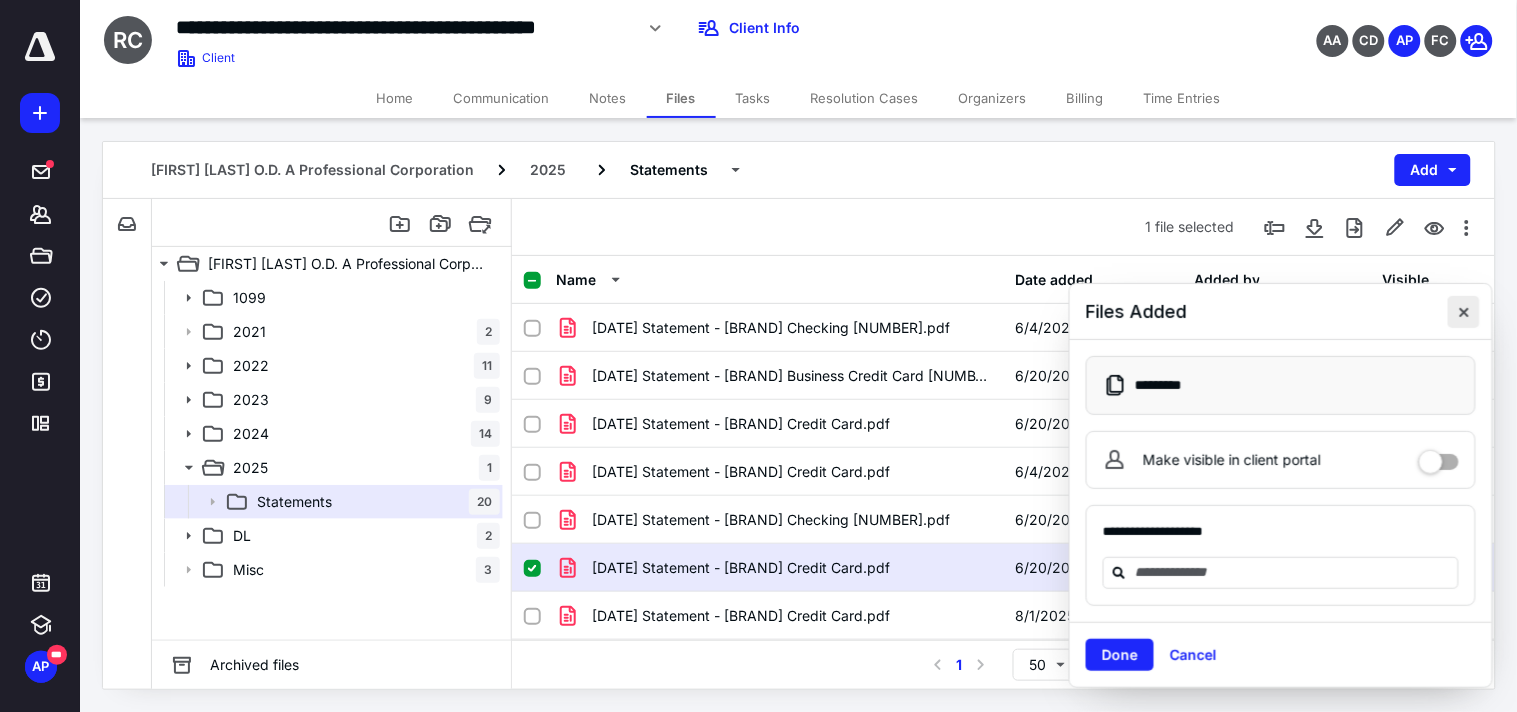 click at bounding box center (1464, 312) 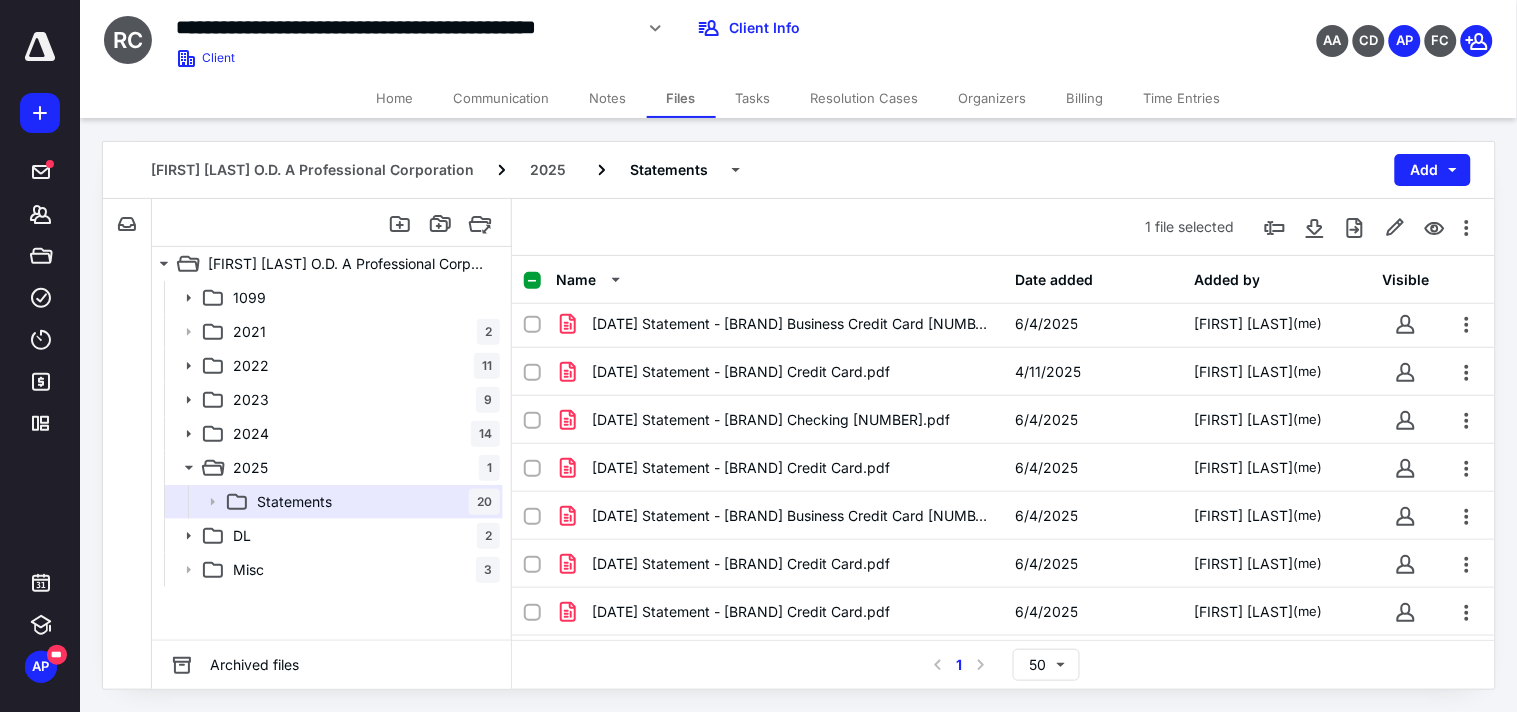 scroll, scrollTop: 0, scrollLeft: 0, axis: both 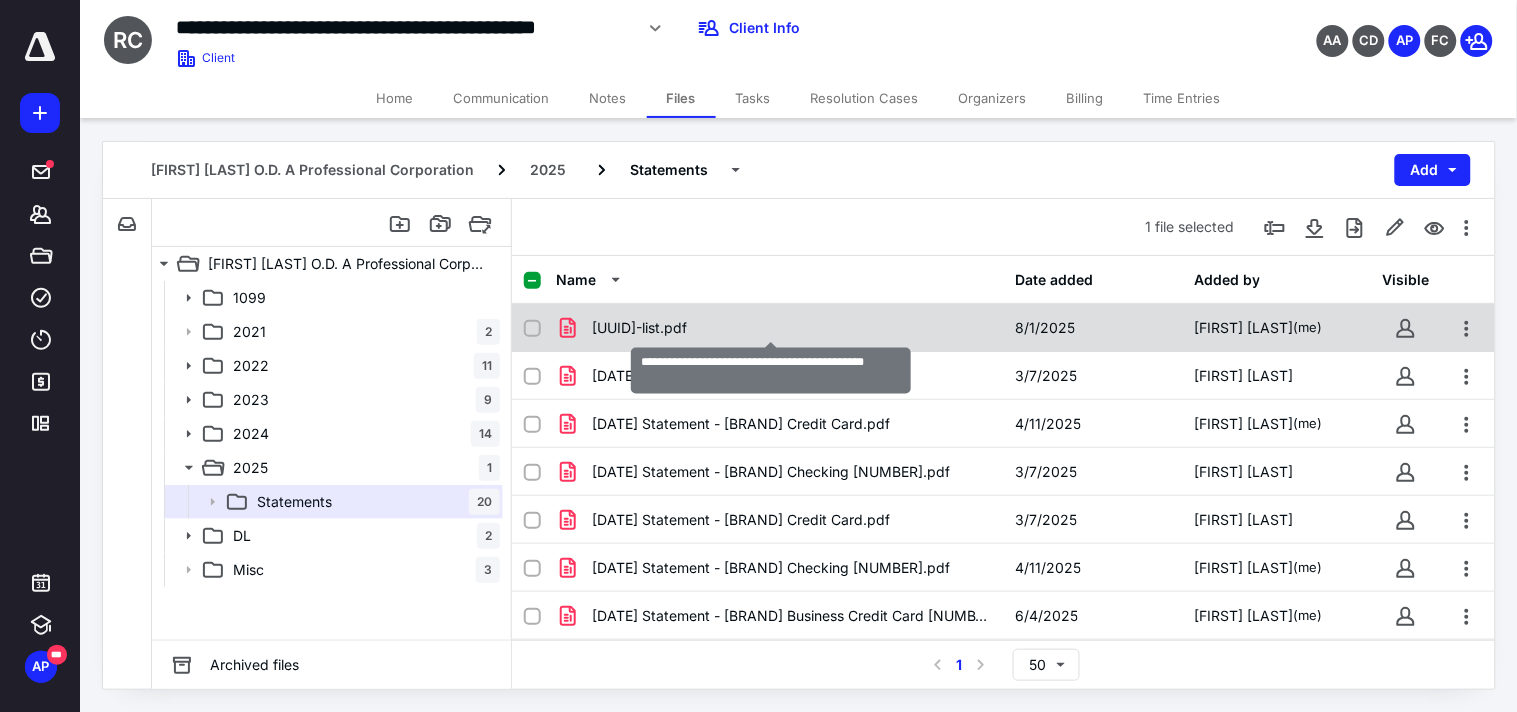 click on "[UUID]-list.pdf" at bounding box center [639, 328] 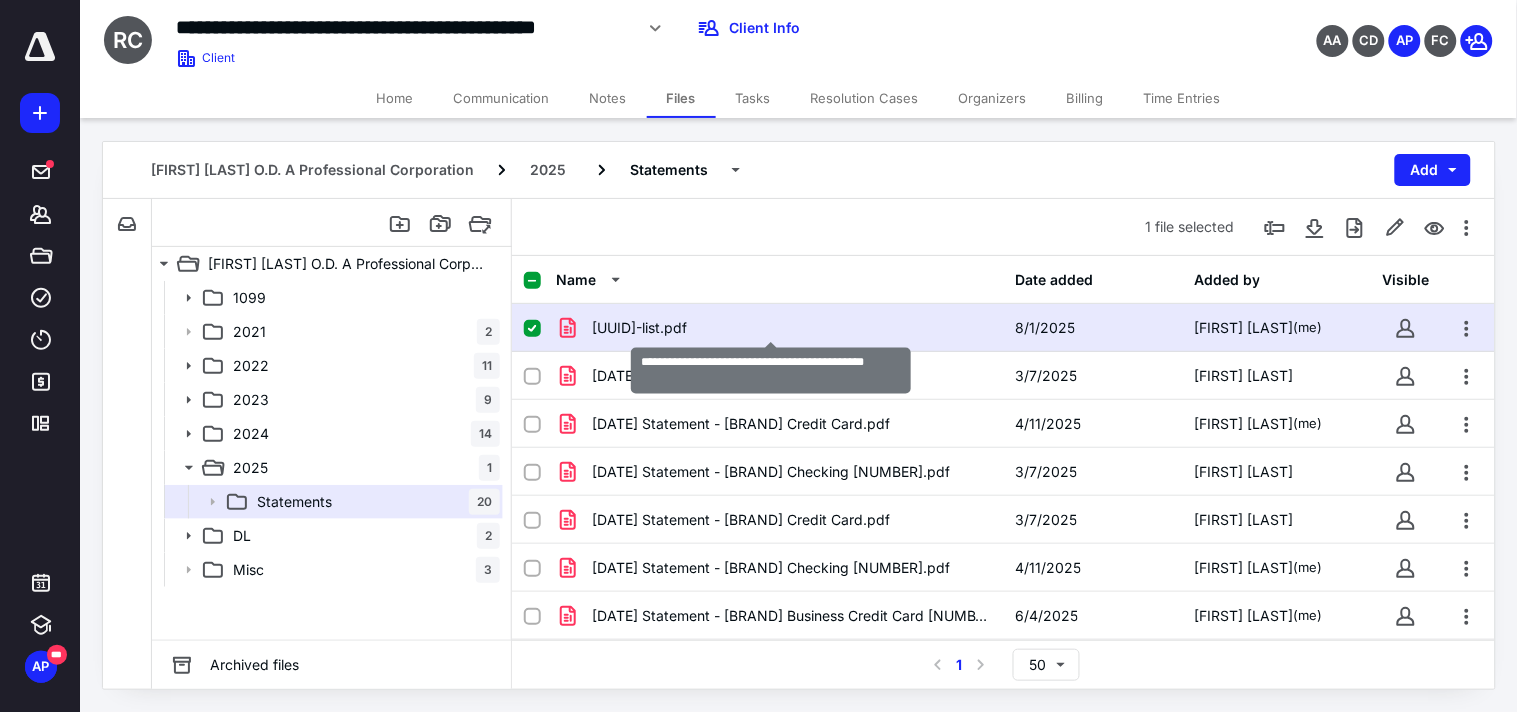 click on "[UUID]-list.pdf" at bounding box center (639, 328) 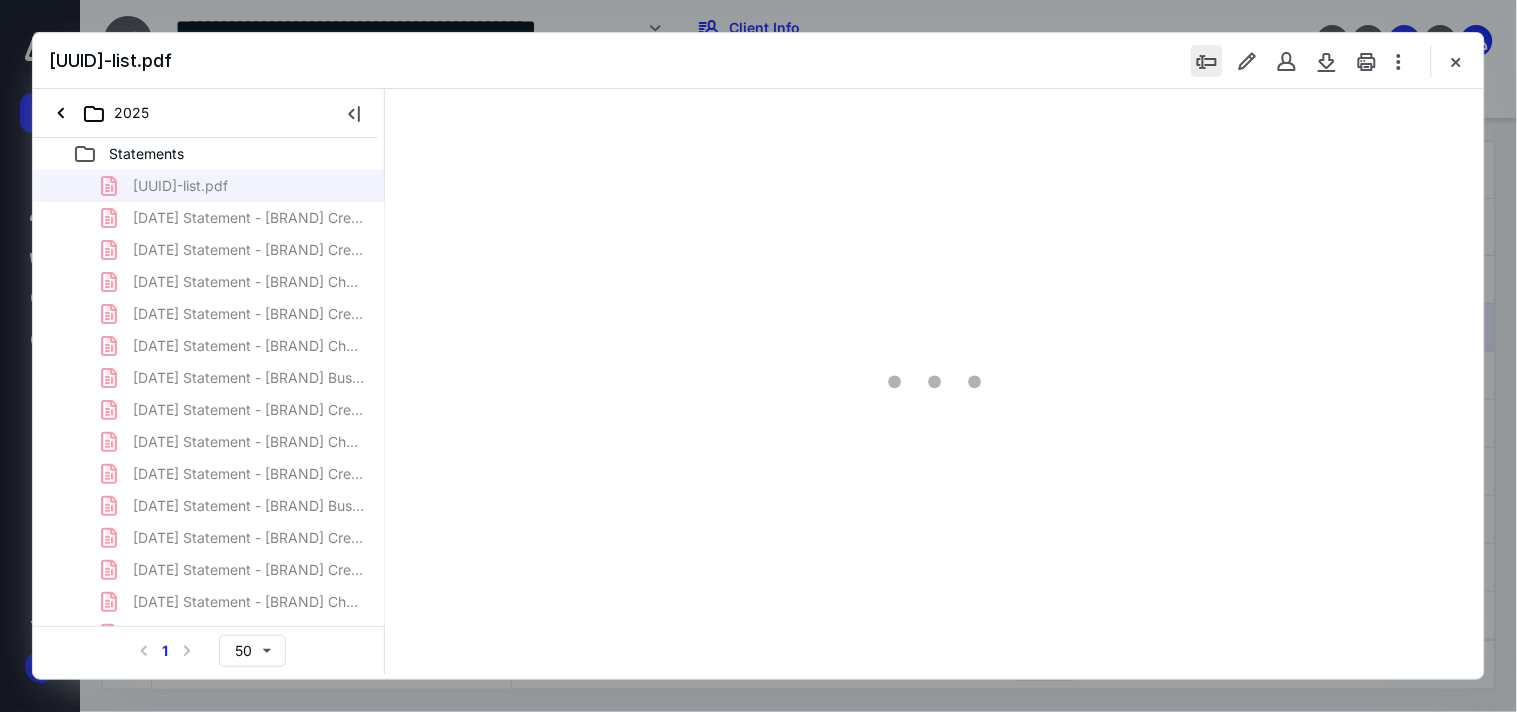 scroll, scrollTop: 0, scrollLeft: 0, axis: both 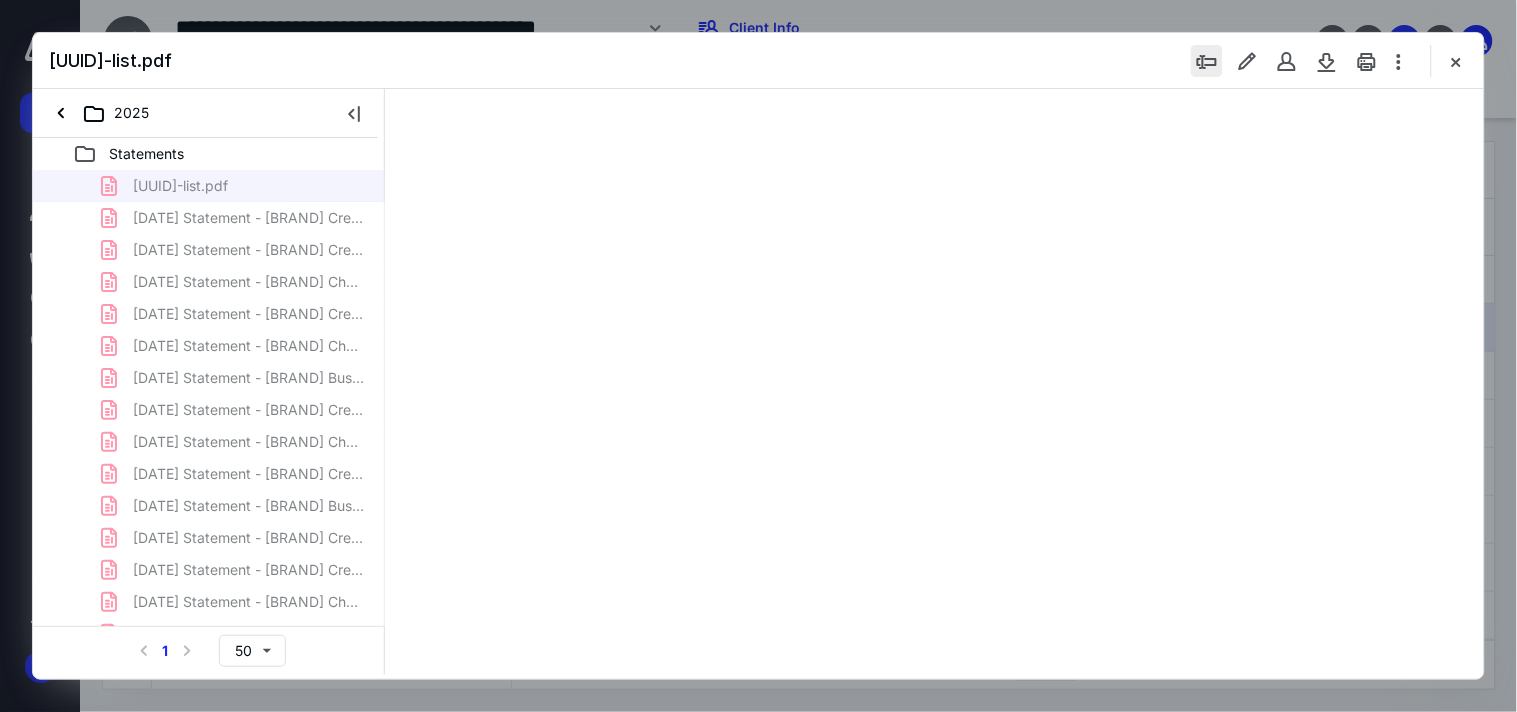 click at bounding box center (1207, 61) 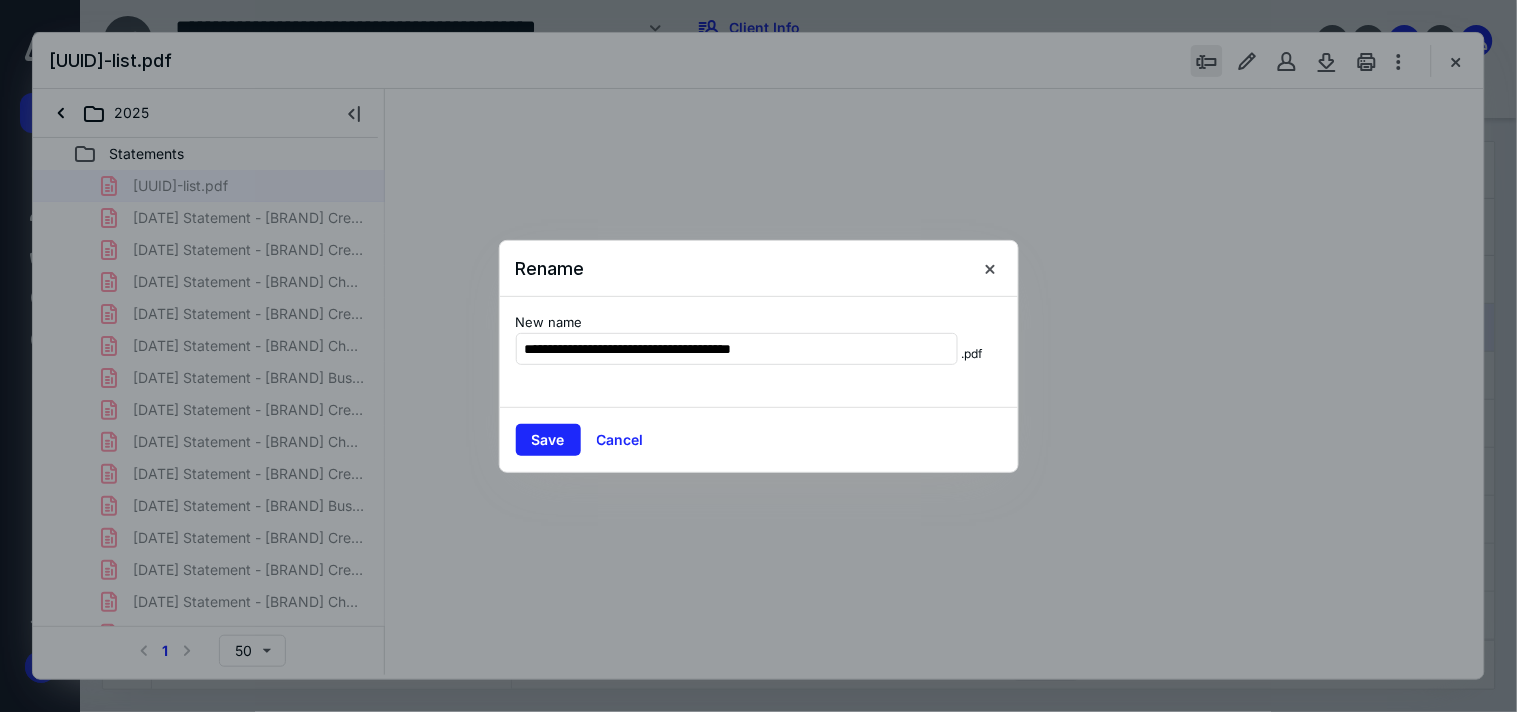 type on "51" 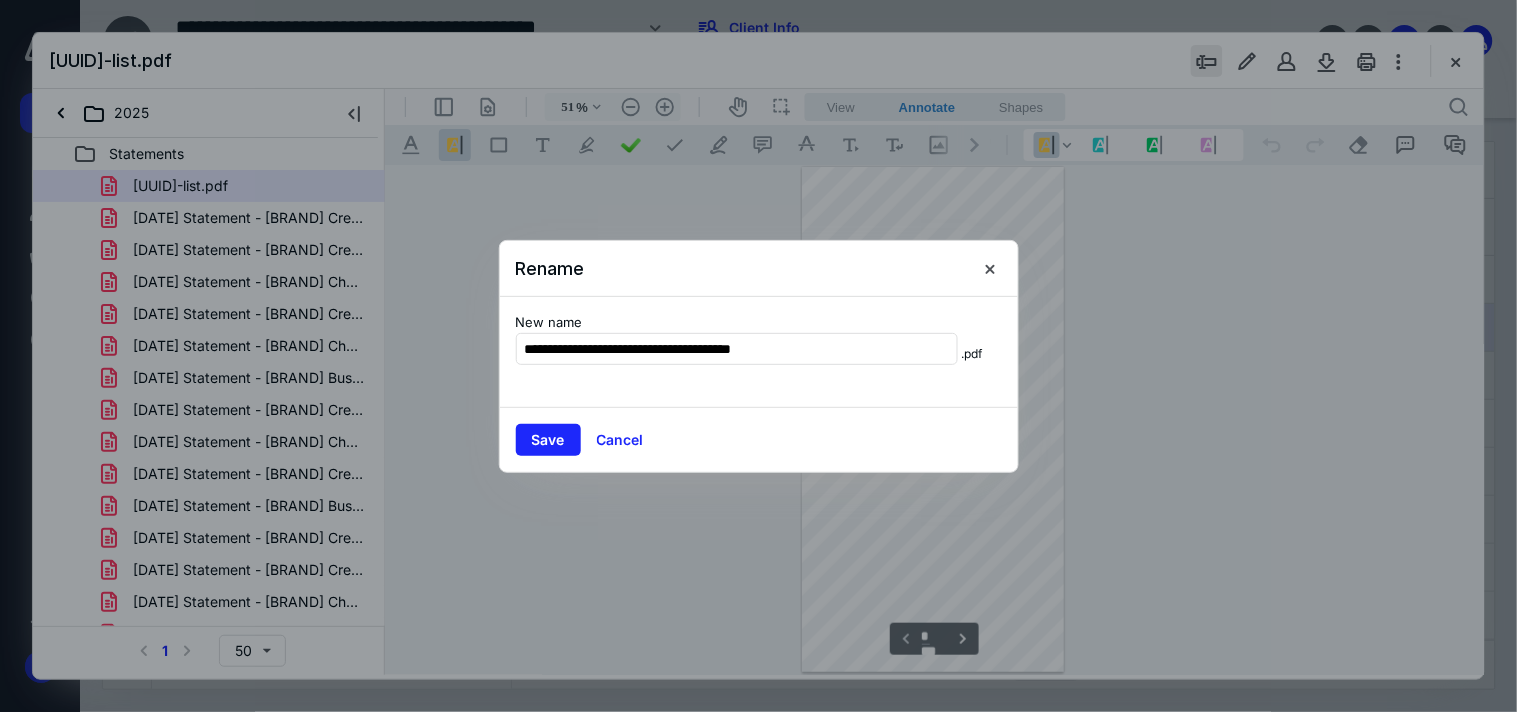 scroll, scrollTop: 77, scrollLeft: 0, axis: vertical 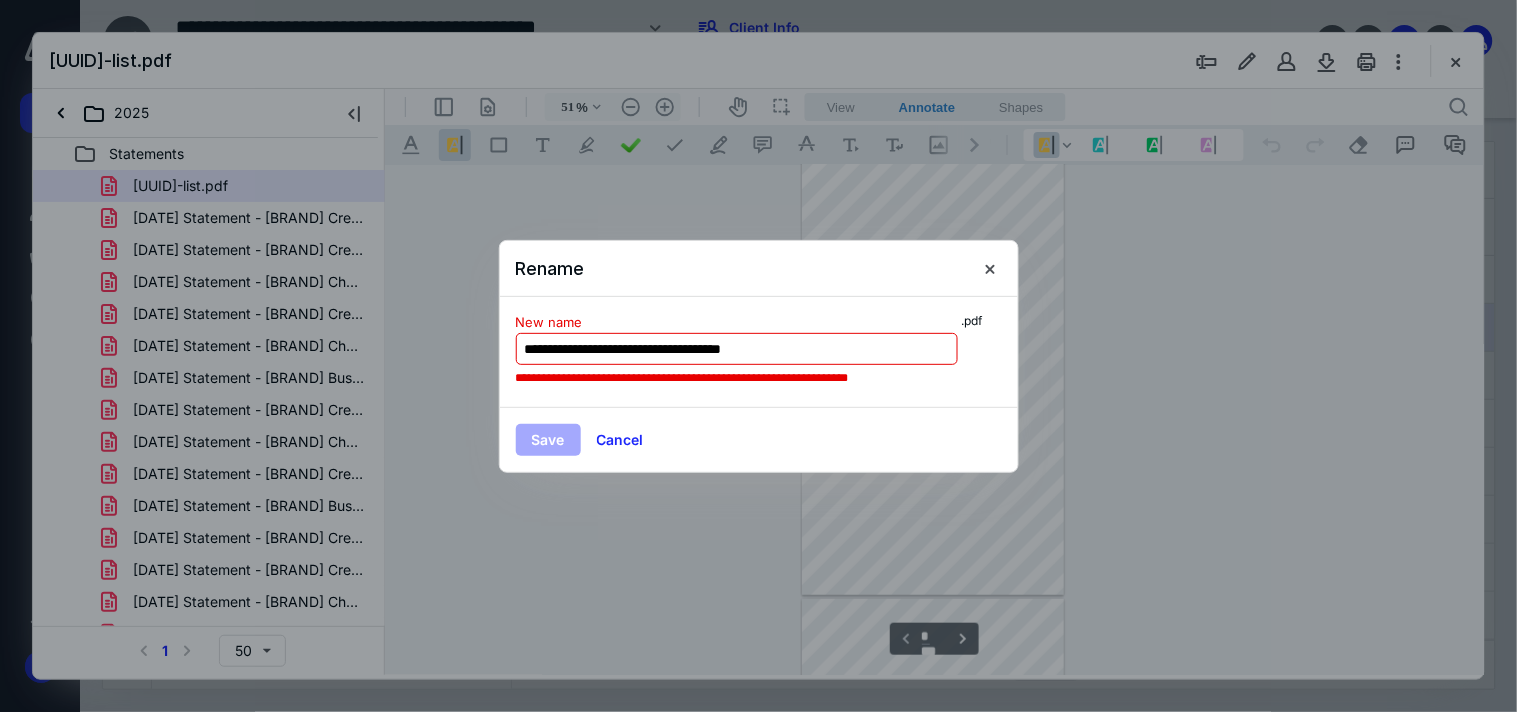 click on "**********" at bounding box center [737, 349] 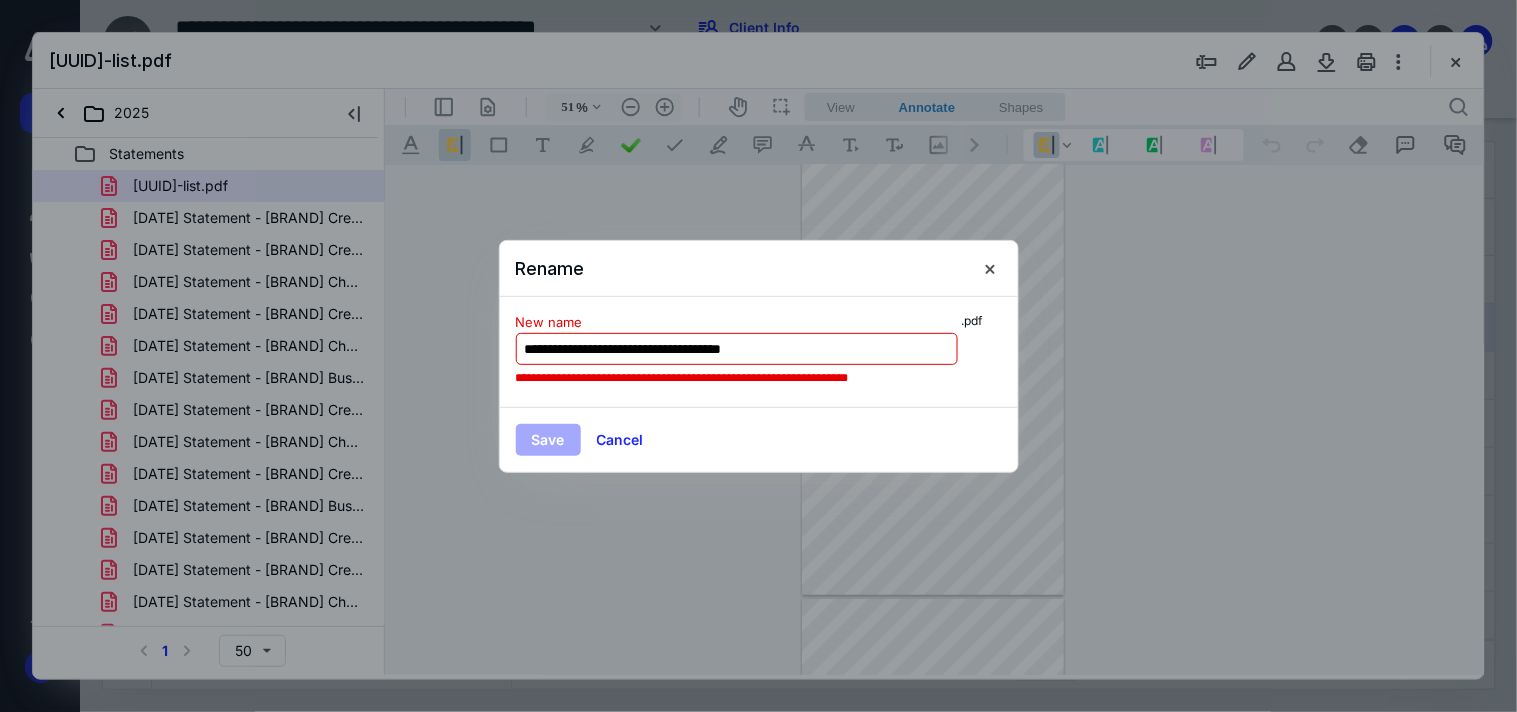 click on "**********" at bounding box center [737, 349] 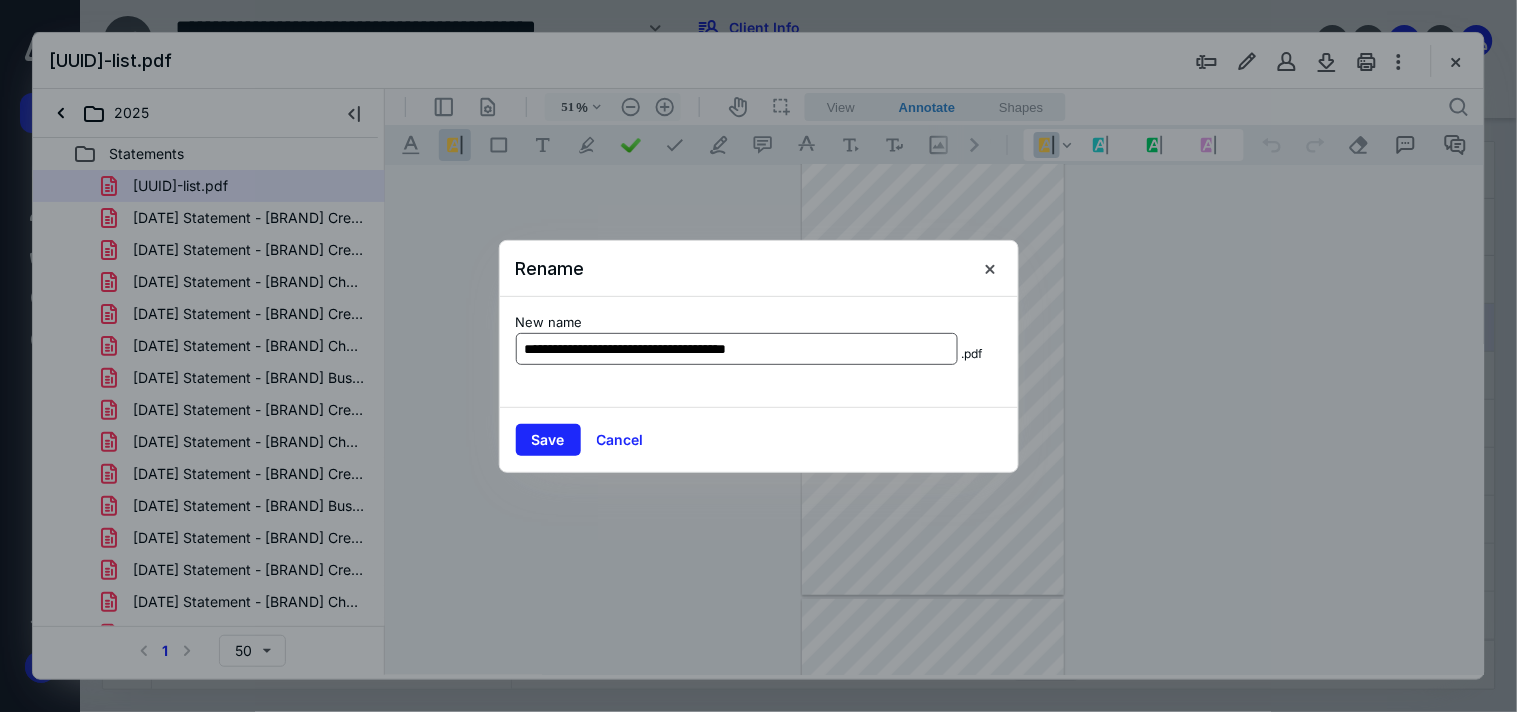 type on "**********" 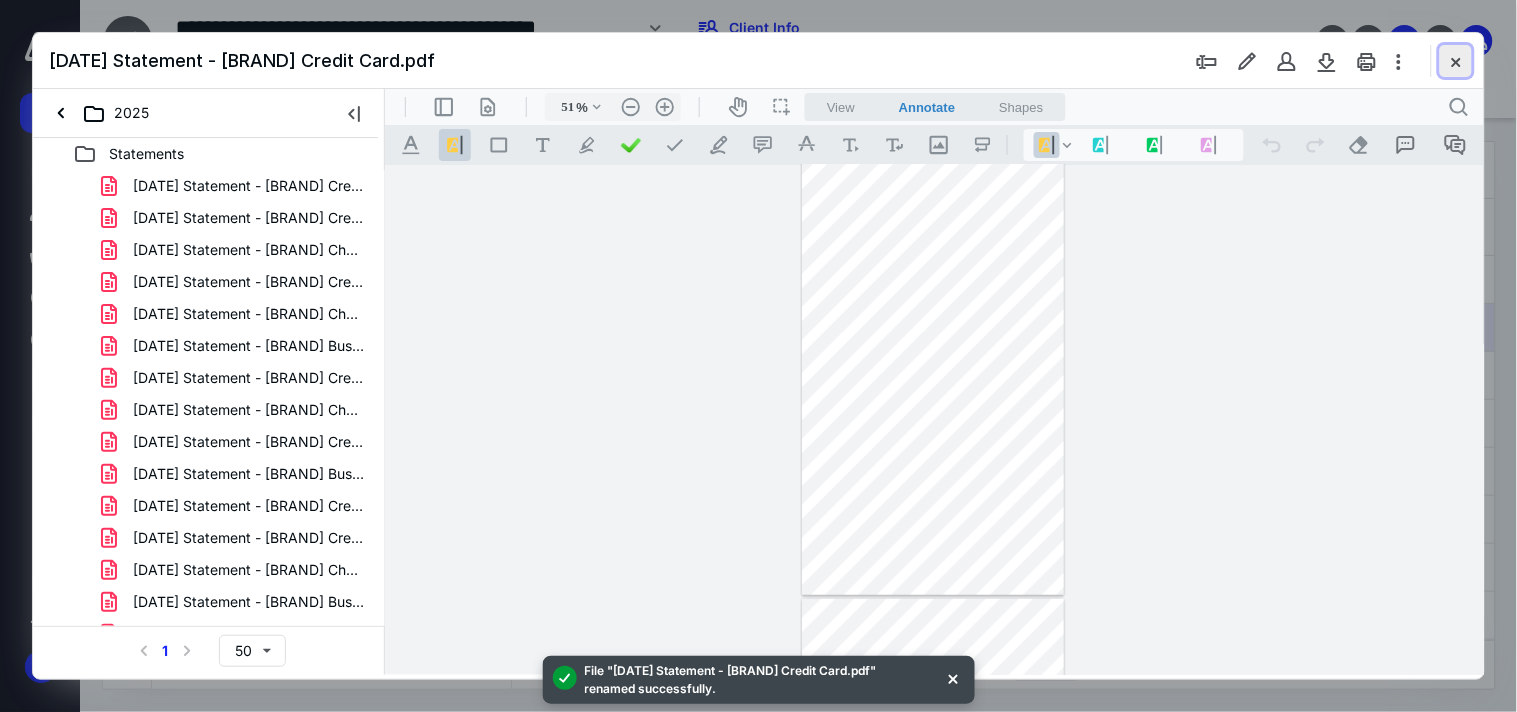click at bounding box center (1456, 61) 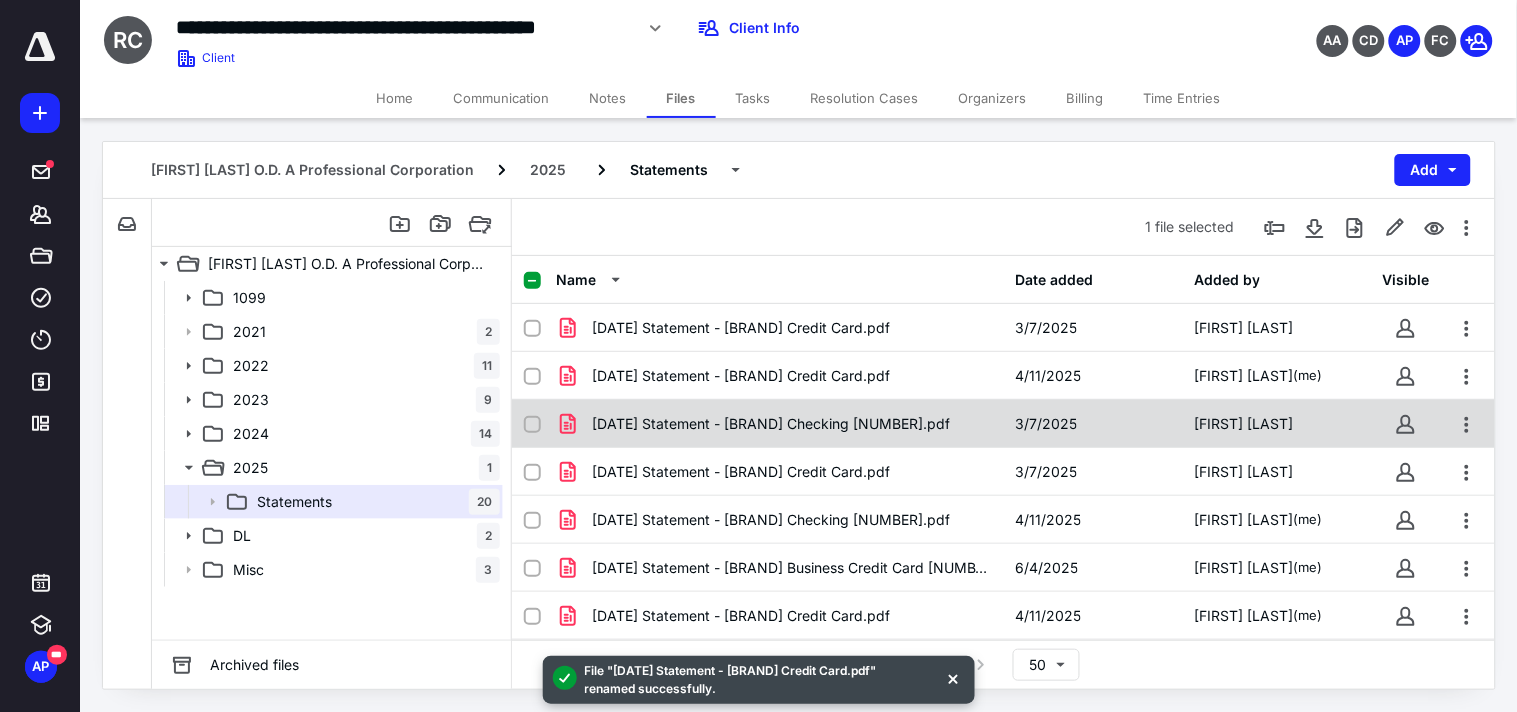 scroll, scrollTop: 625, scrollLeft: 0, axis: vertical 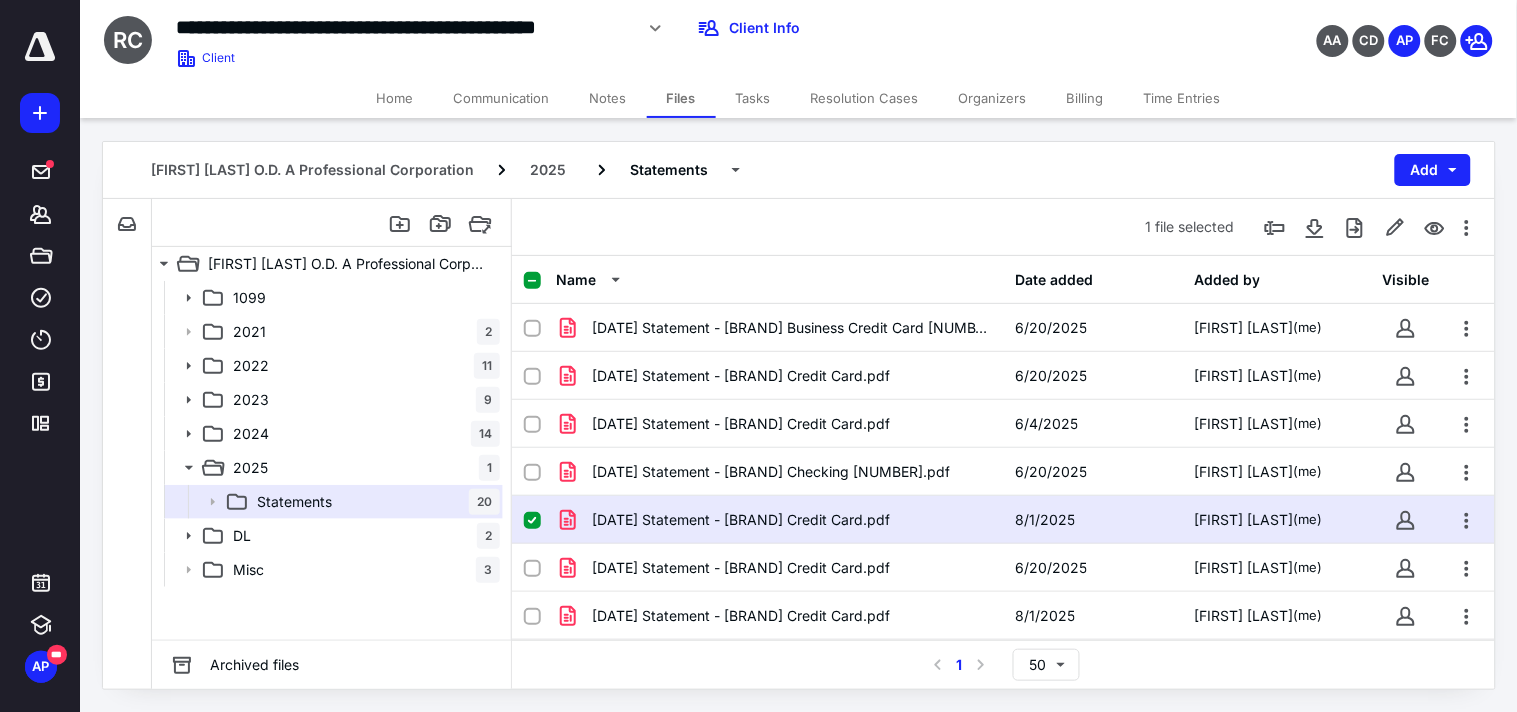 click on "1 file selected" at bounding box center (1003, 227) 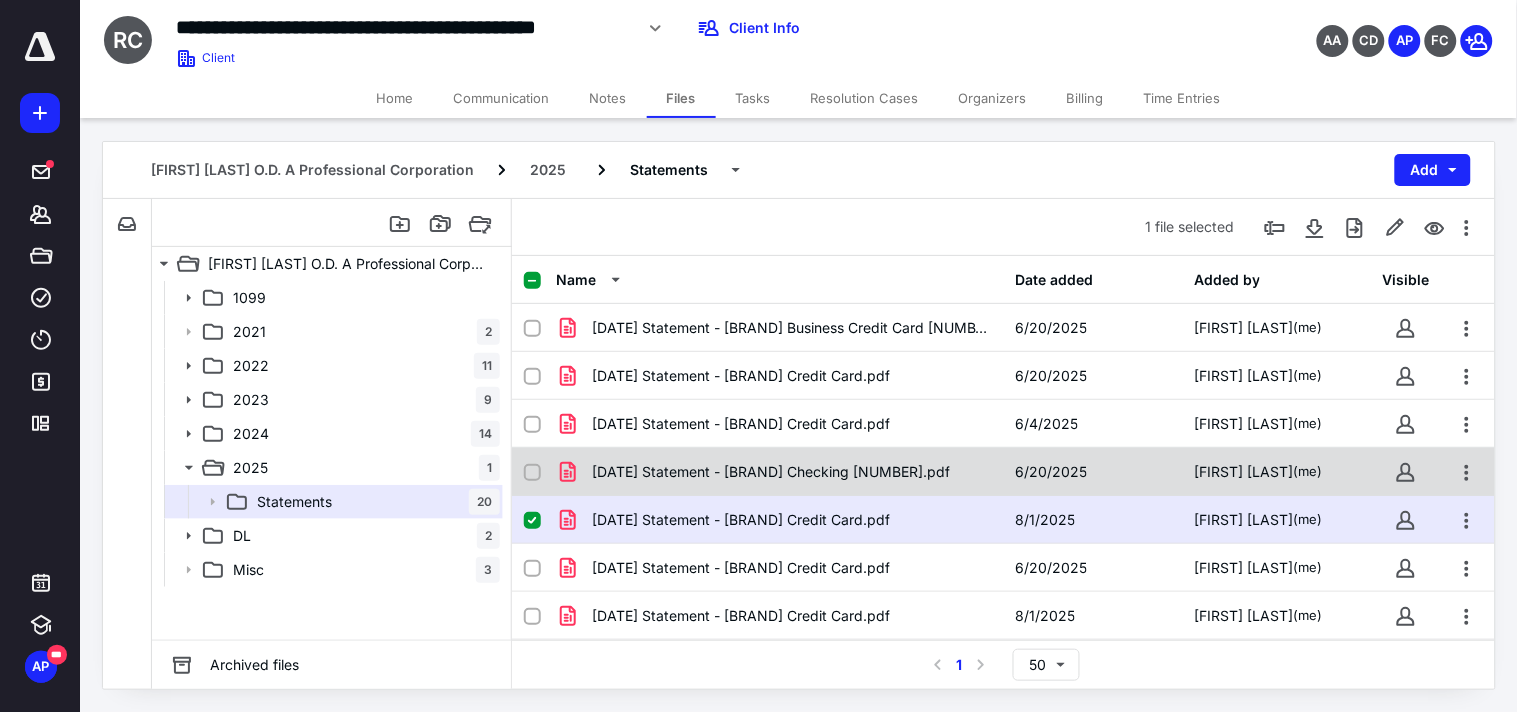 click on "[DATE] Statement - [BRAND] Checking [NUMBER].pdf" at bounding box center (779, 472) 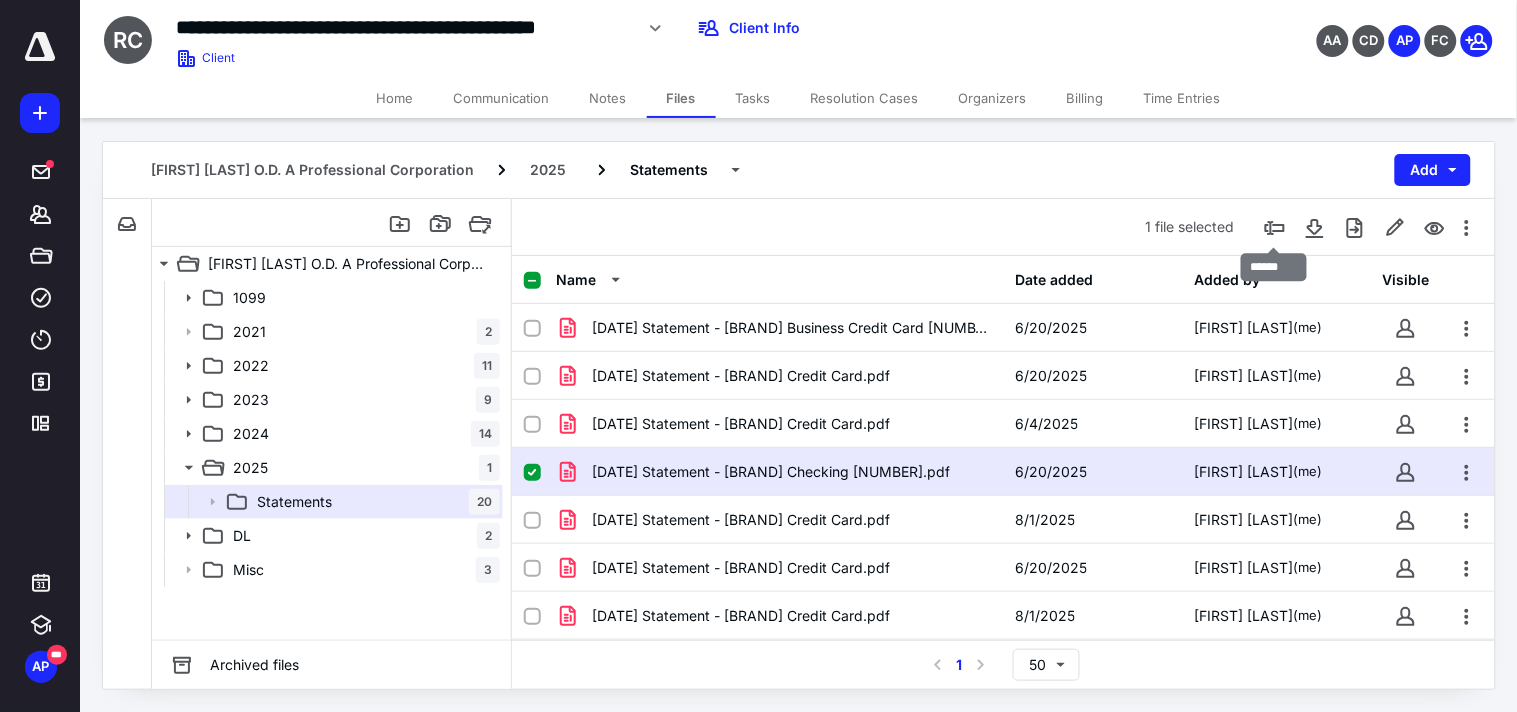click on "1 file selected" at bounding box center (1003, 227) 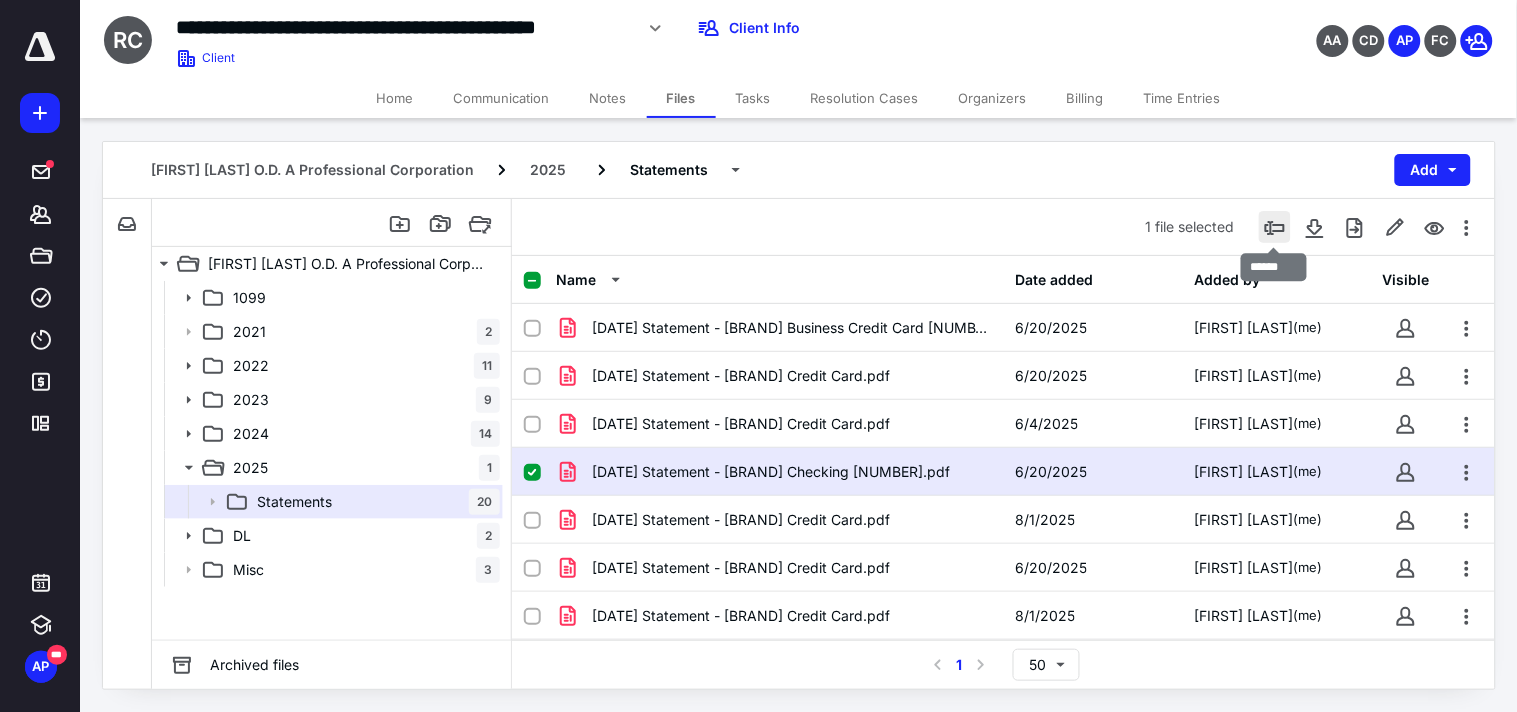 click at bounding box center (1275, 227) 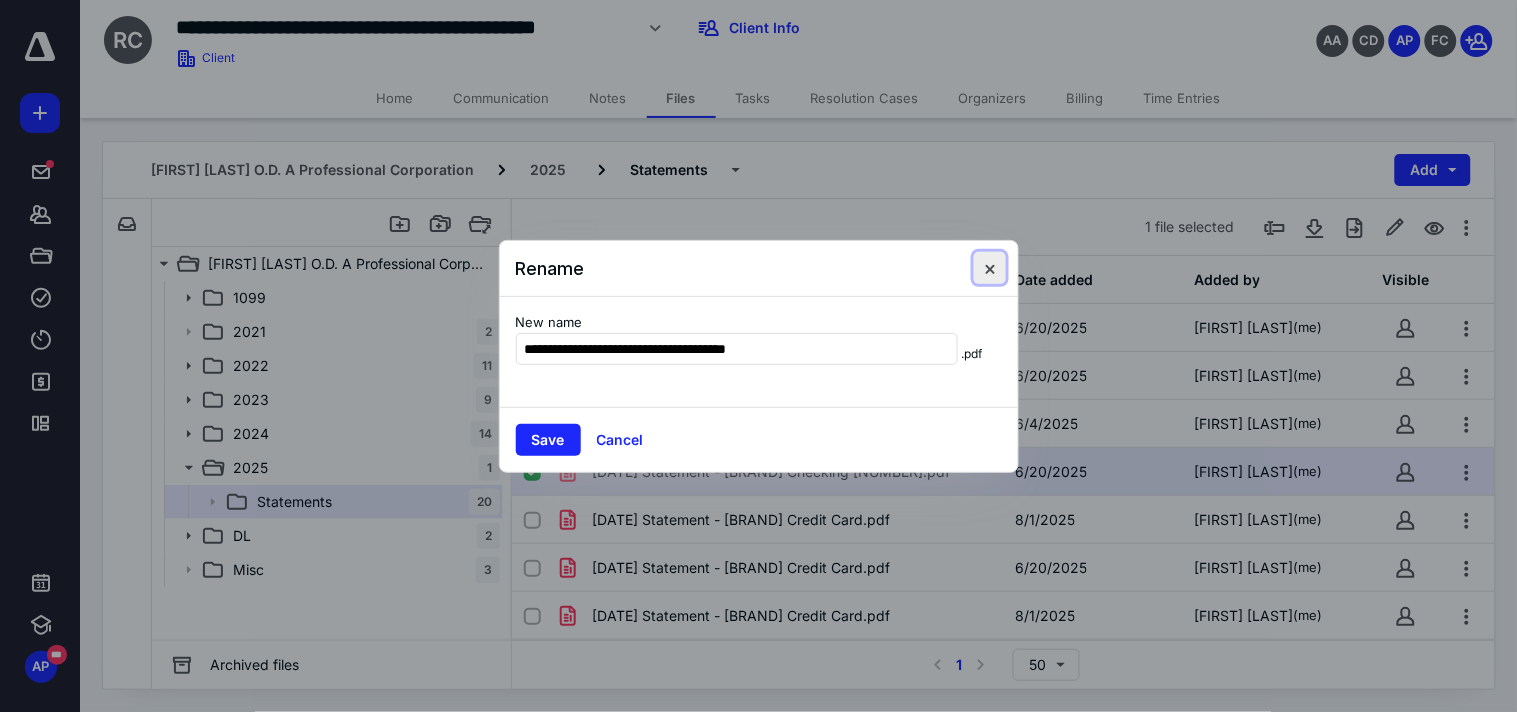 click at bounding box center [990, 268] 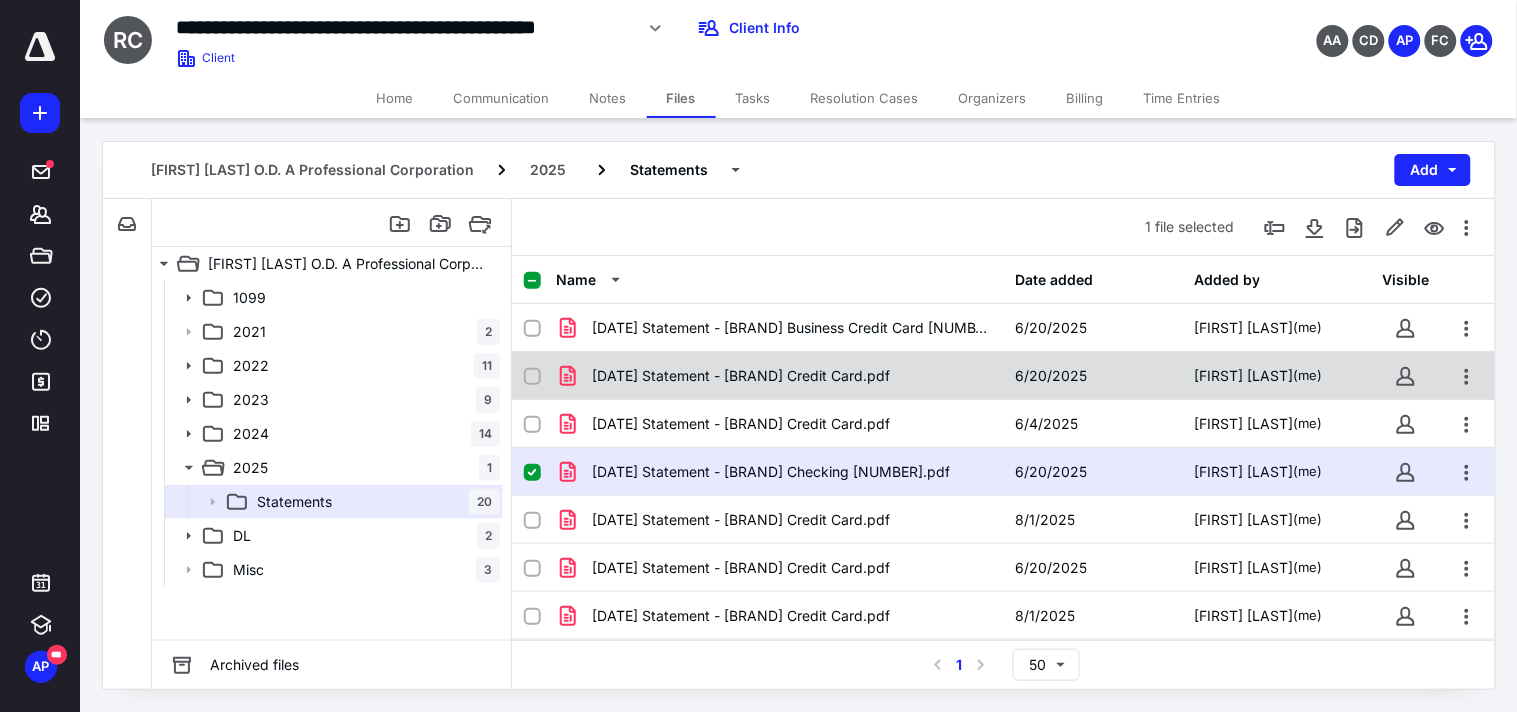 scroll, scrollTop: 625, scrollLeft: 0, axis: vertical 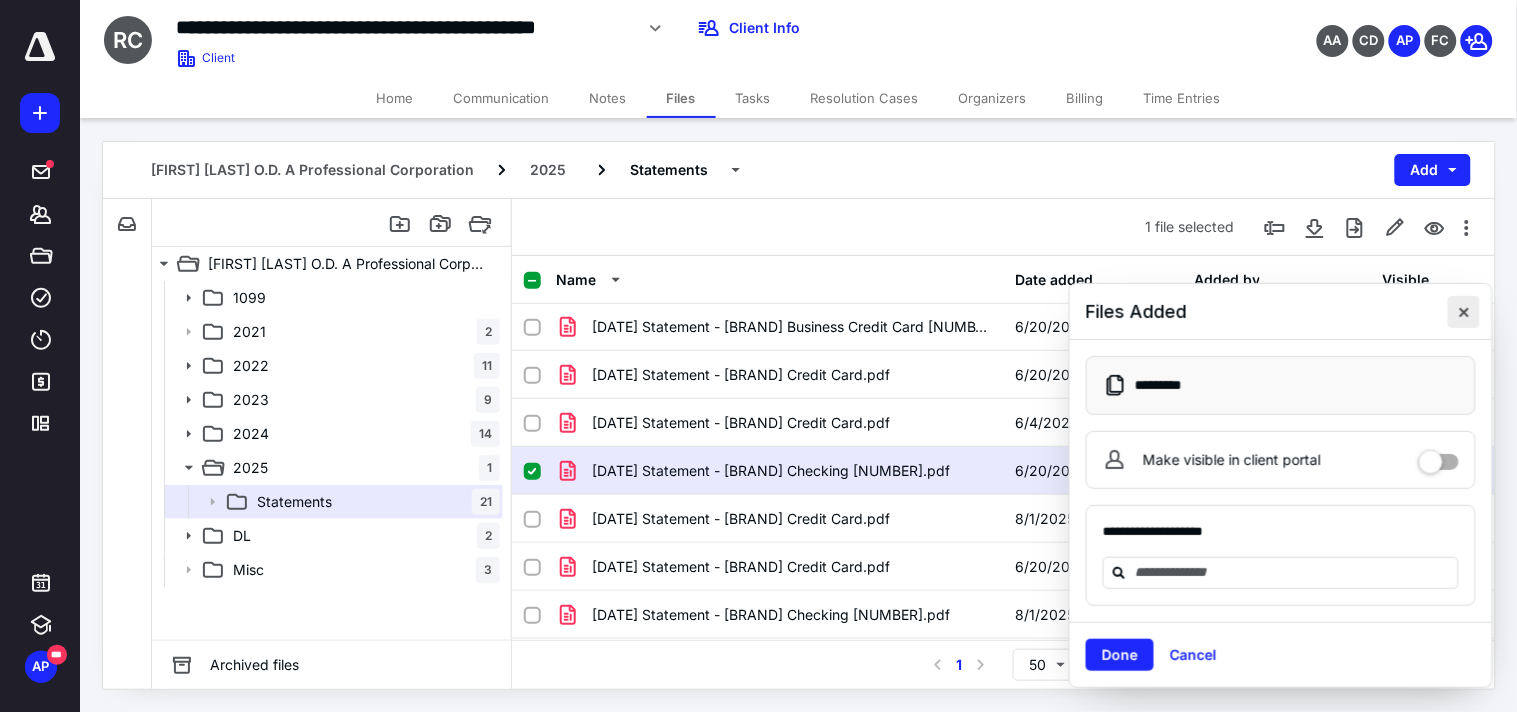 click at bounding box center (1464, 312) 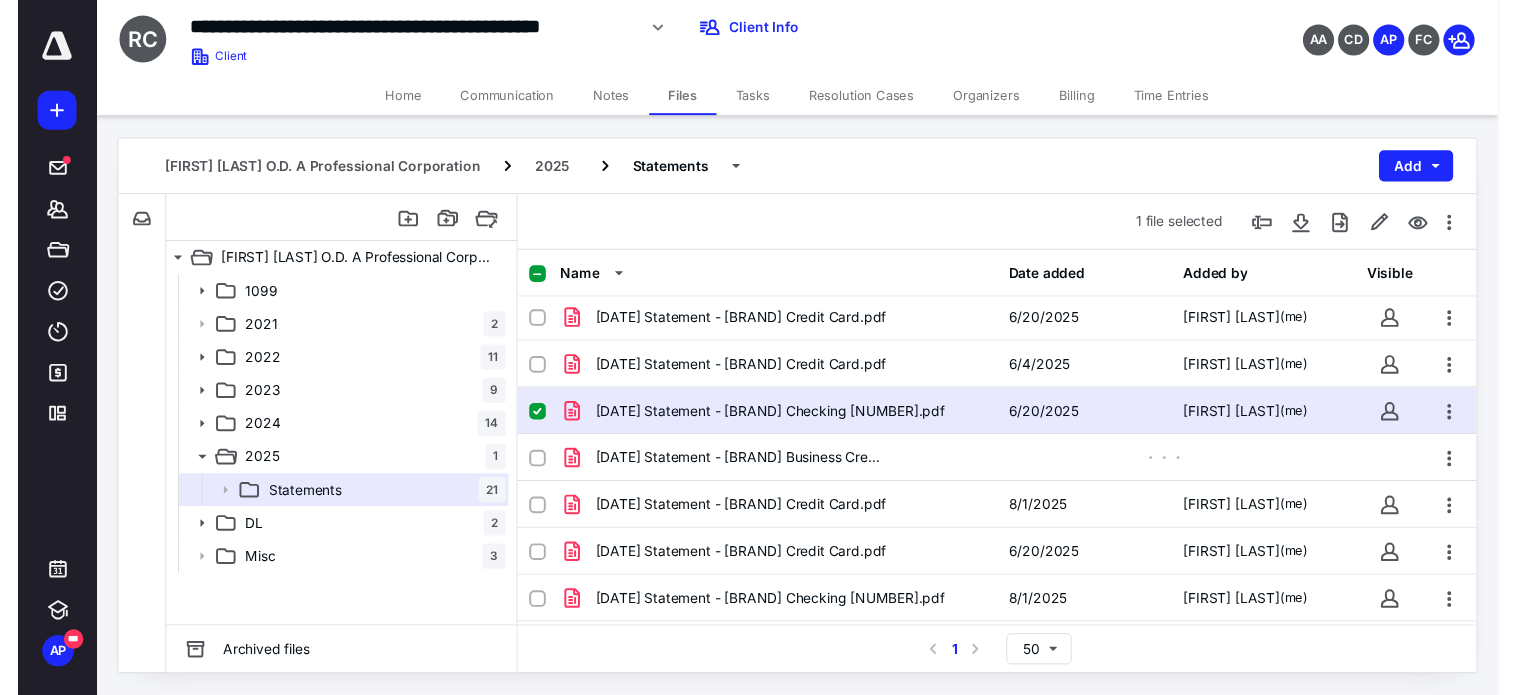 scroll, scrollTop: 674, scrollLeft: 0, axis: vertical 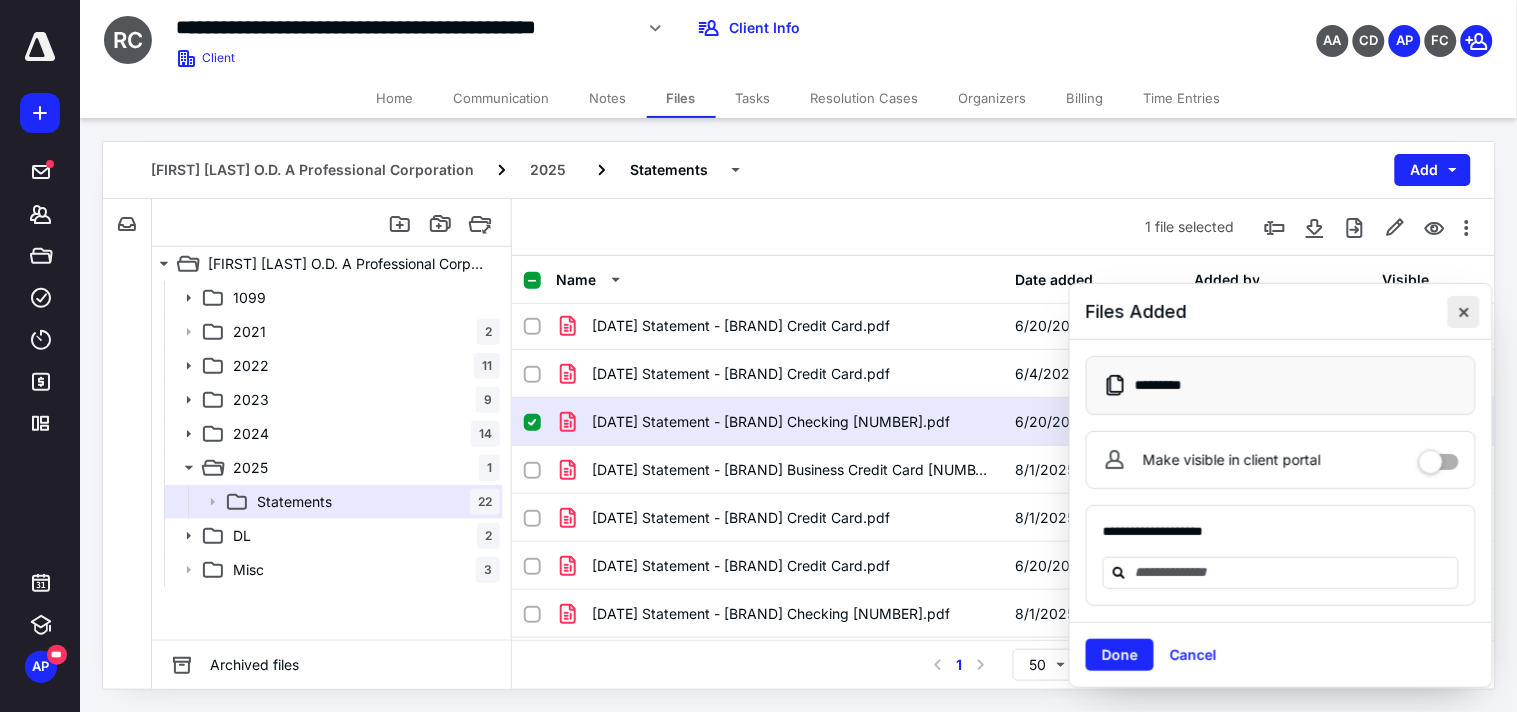 click at bounding box center (1464, 312) 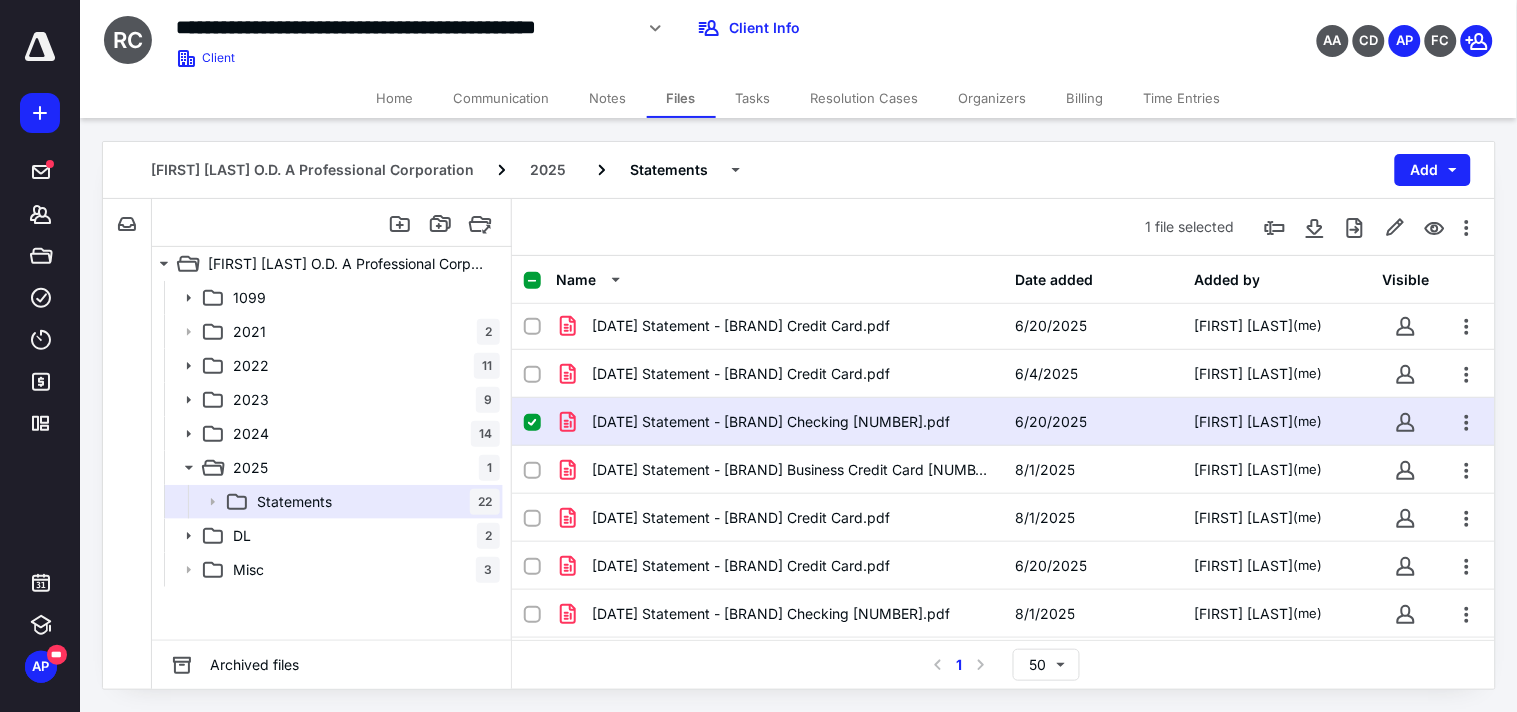 click on "Tasks" at bounding box center [753, 98] 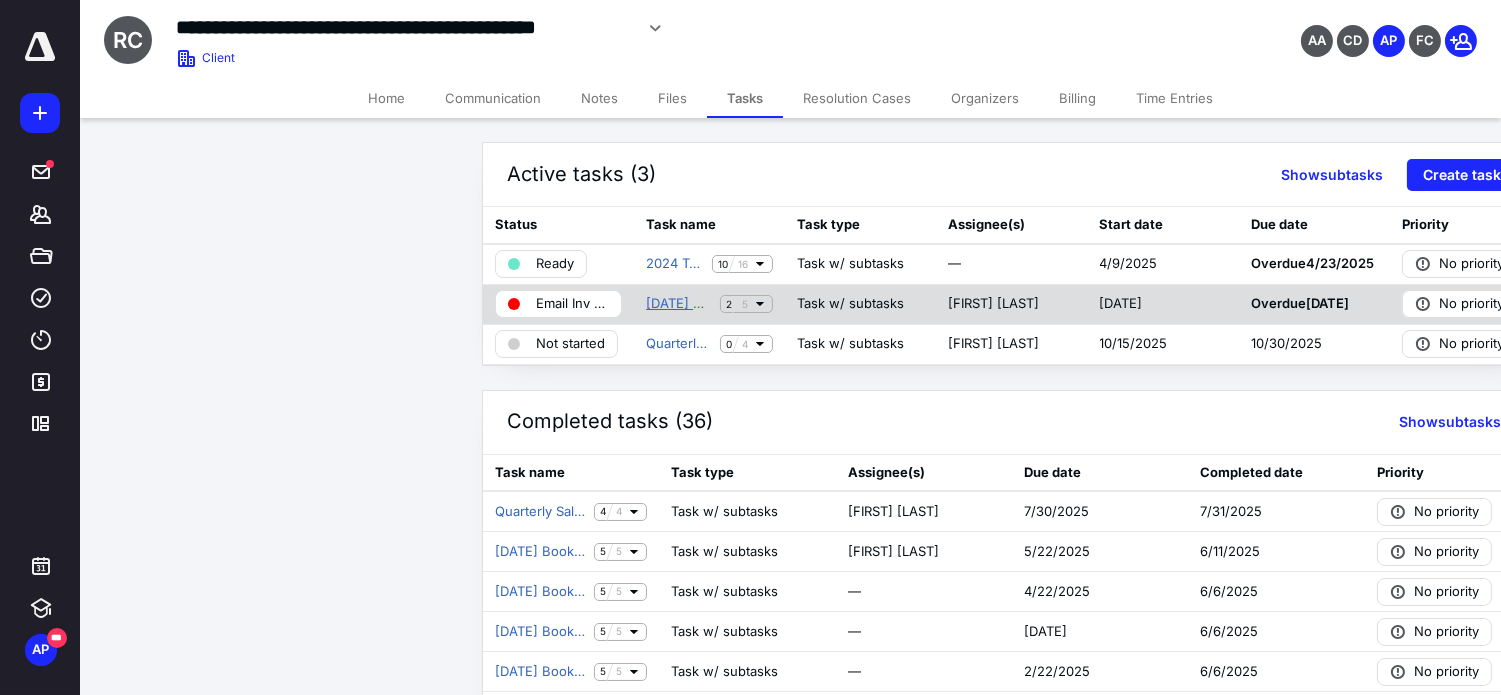 click on "[DATE] Bookkeeping" at bounding box center (679, 304) 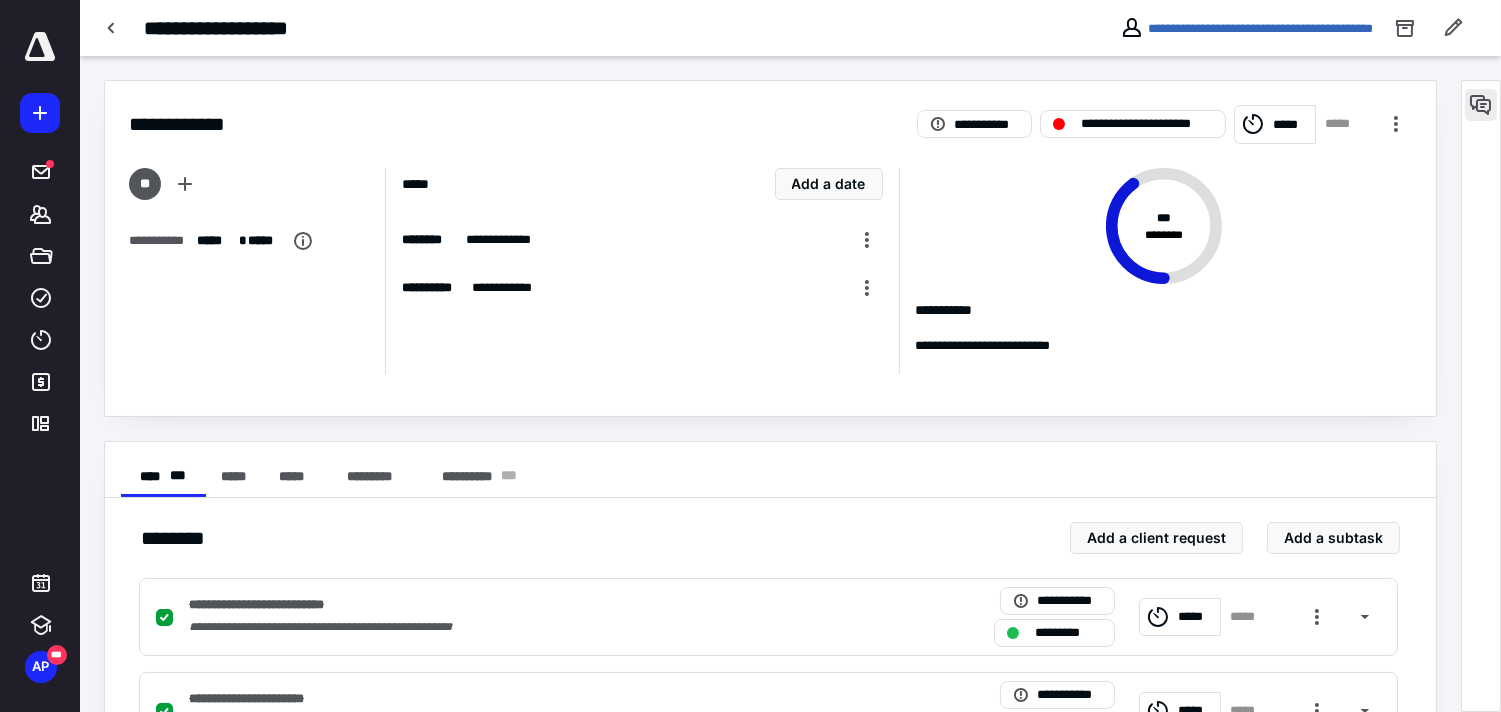 click at bounding box center [1481, 105] 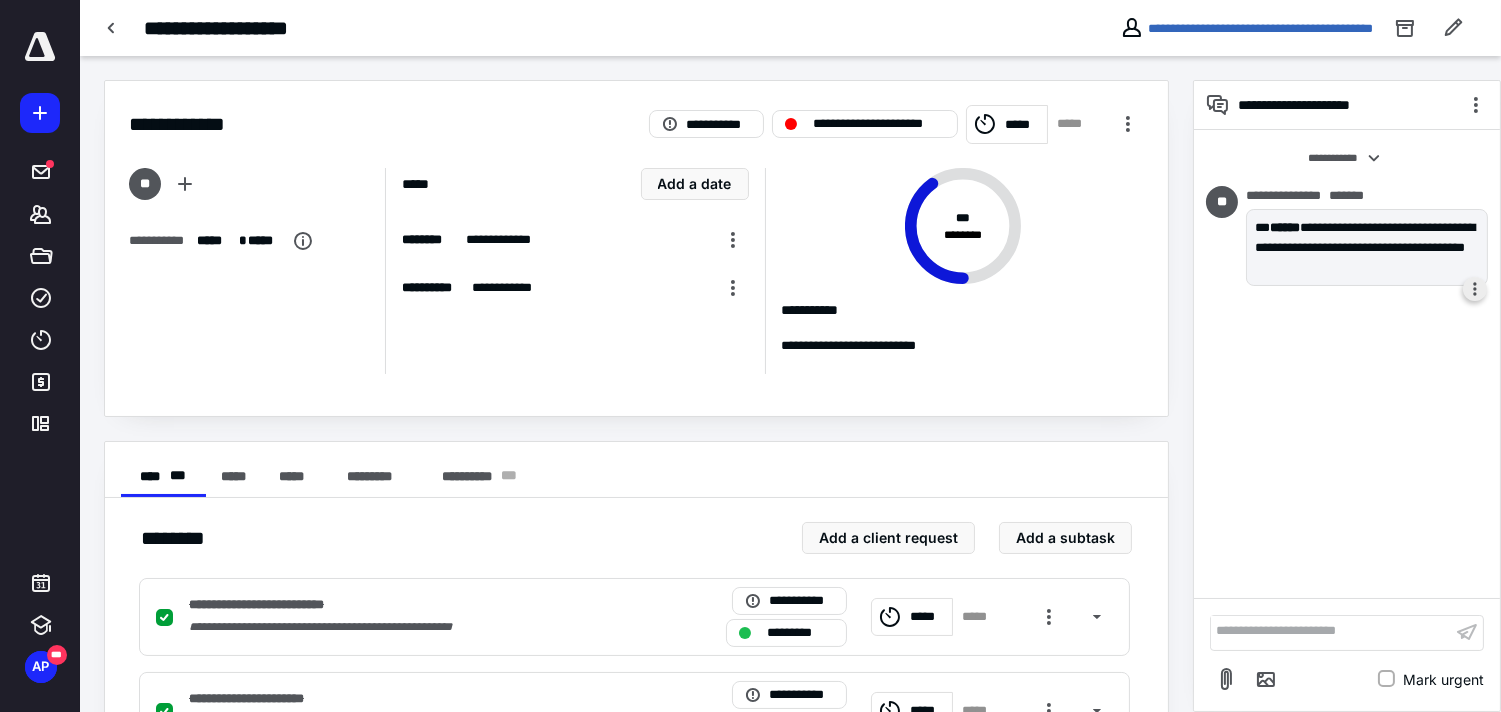 click at bounding box center (1475, 289) 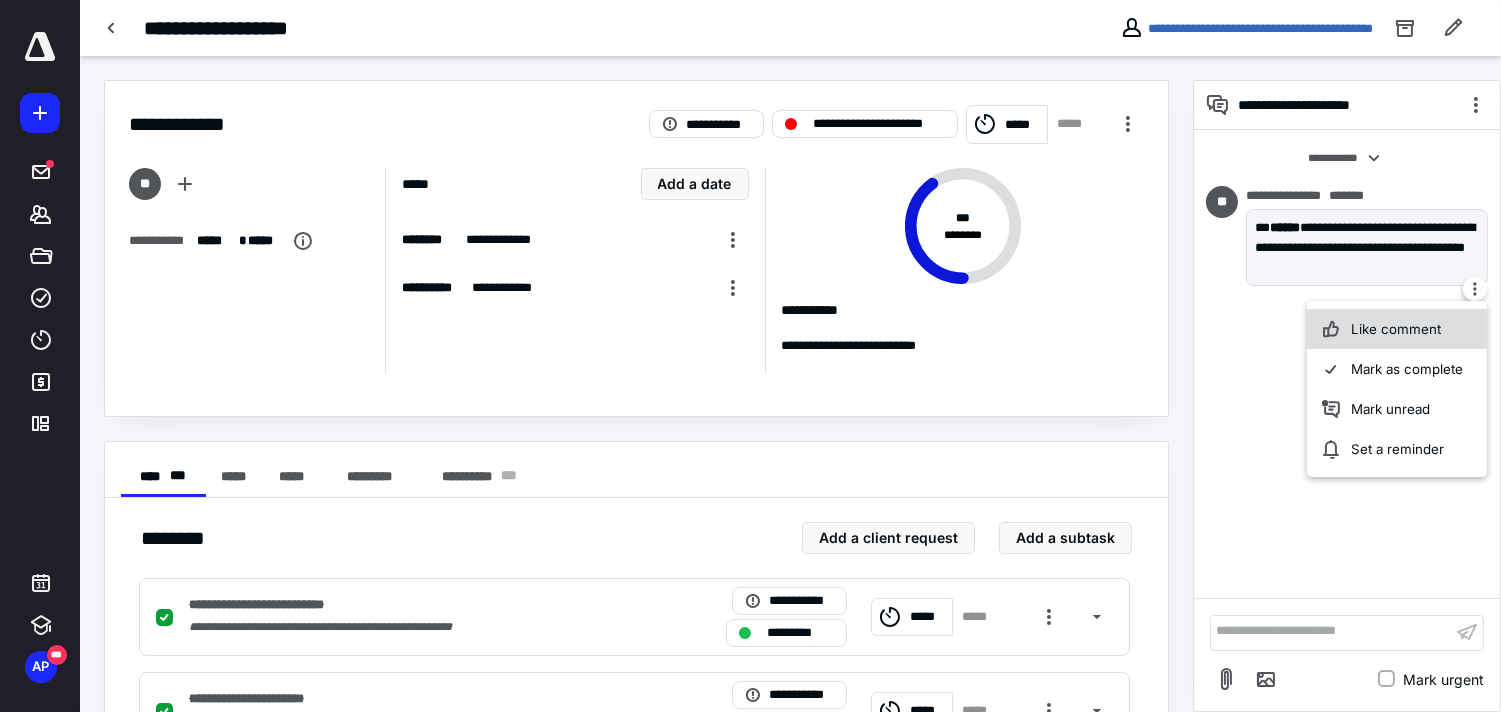 click on "Like comment" at bounding box center (1397, 330) 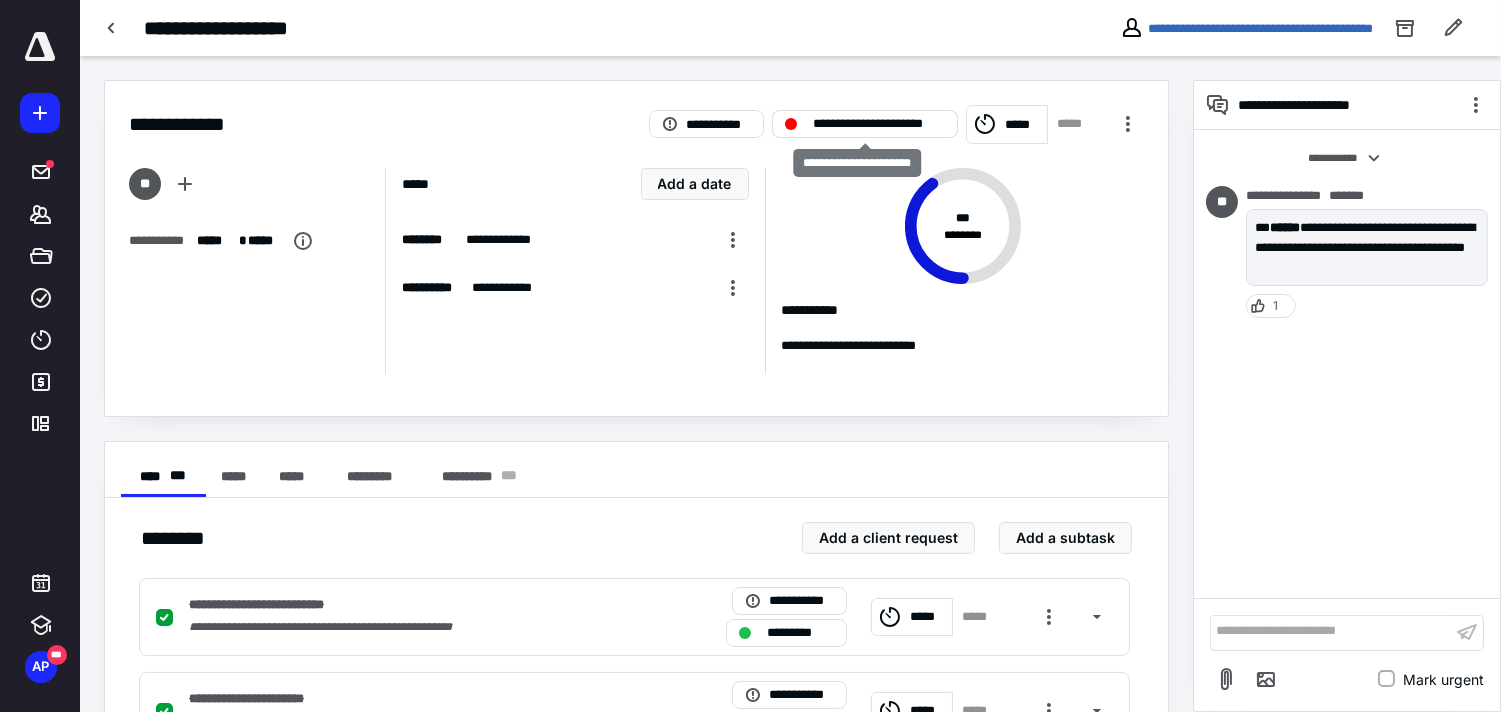 click on "**********" at bounding box center (879, 124) 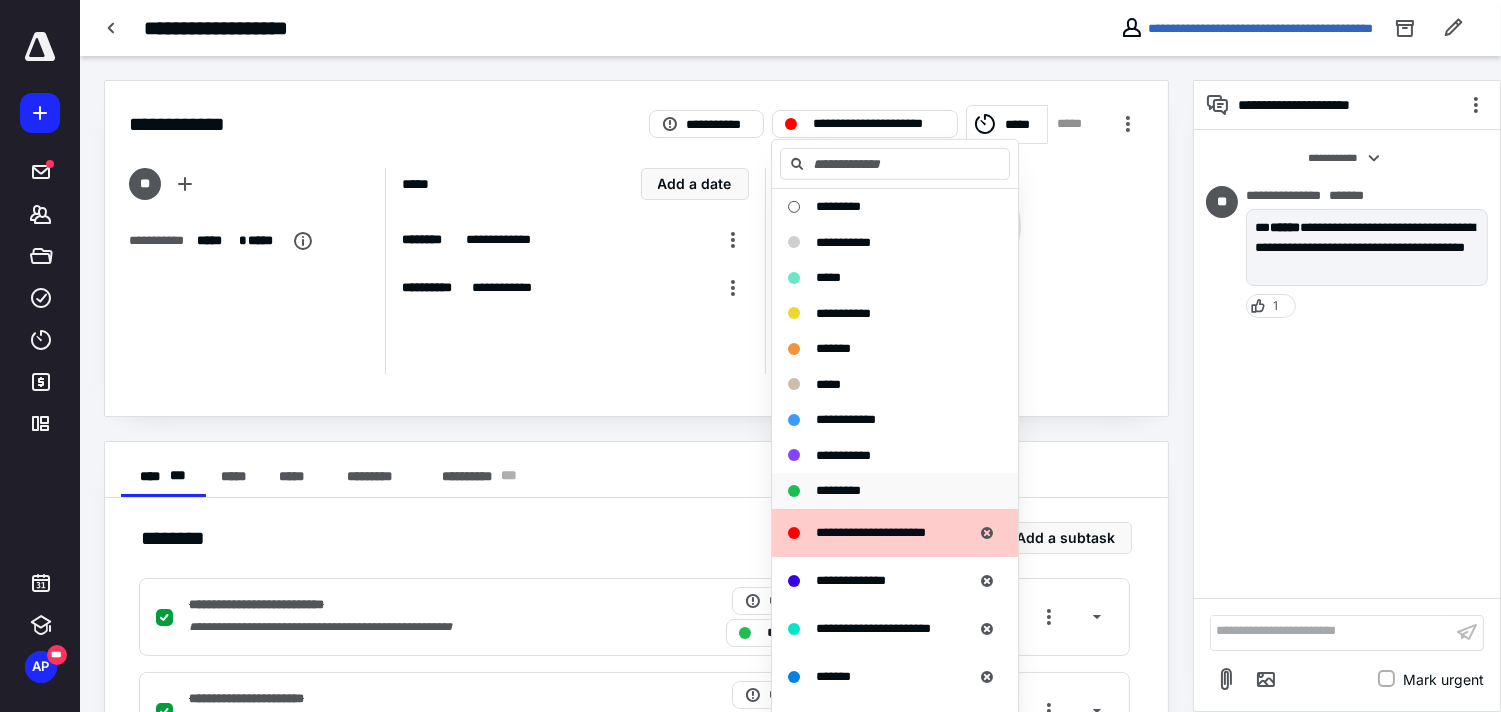 click on "*********" at bounding box center [883, 491] 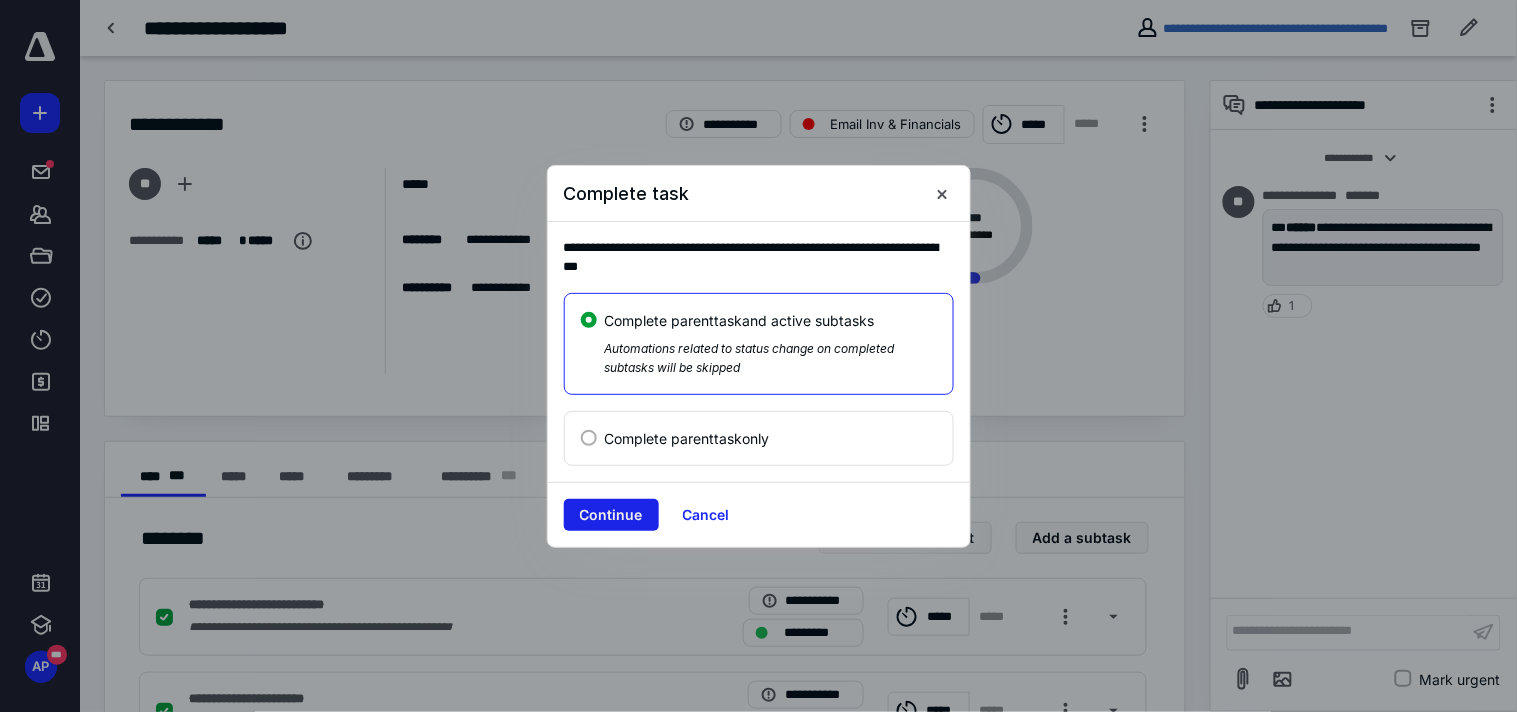 click on "Continue" at bounding box center [611, 515] 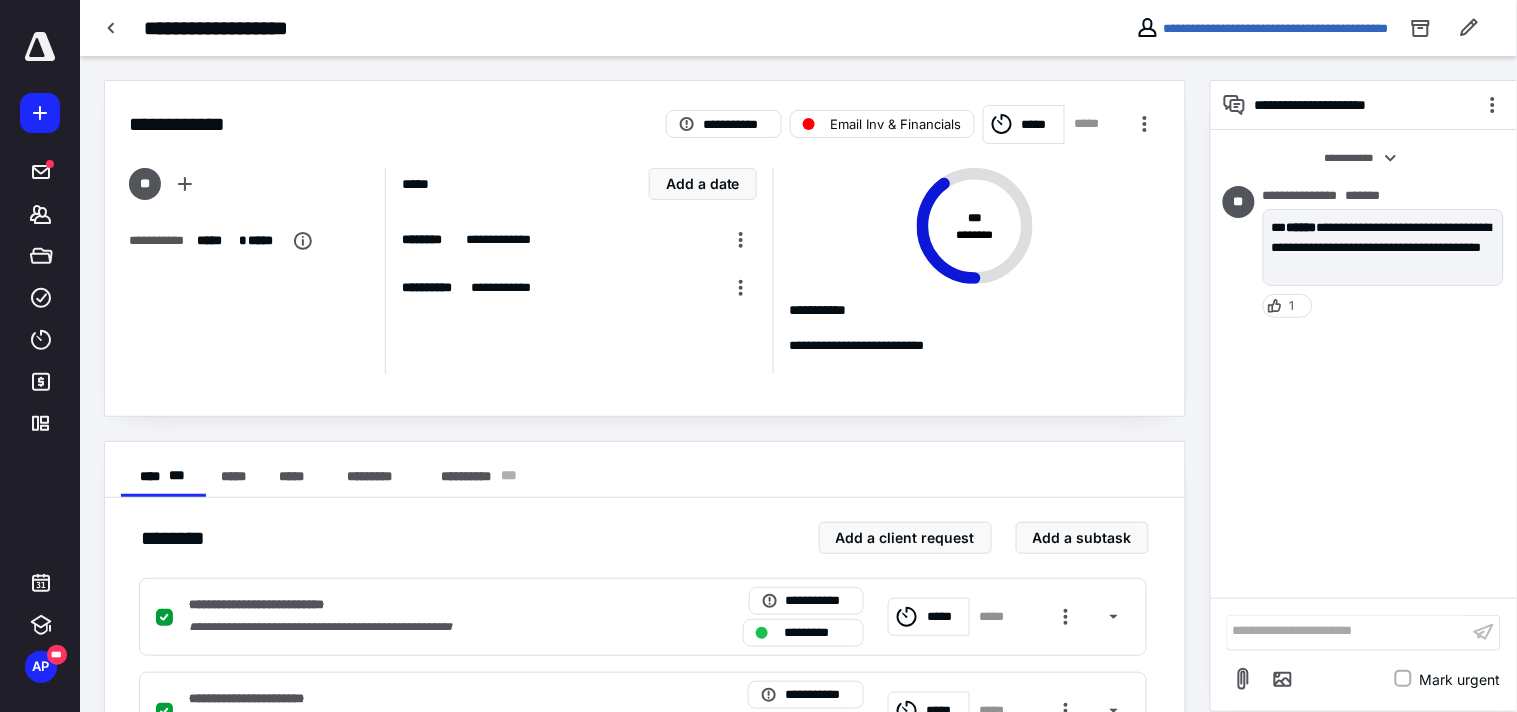 checkbox on "true" 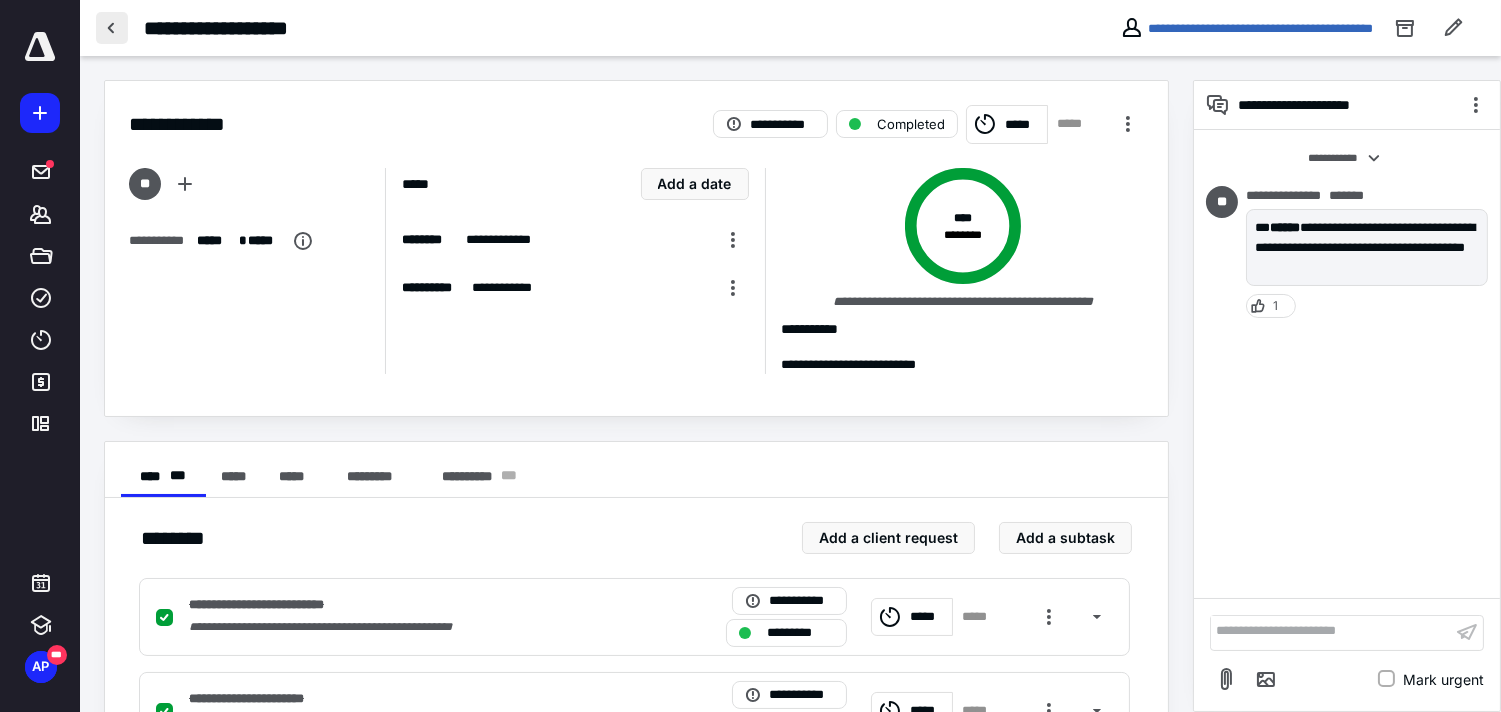 click at bounding box center [112, 28] 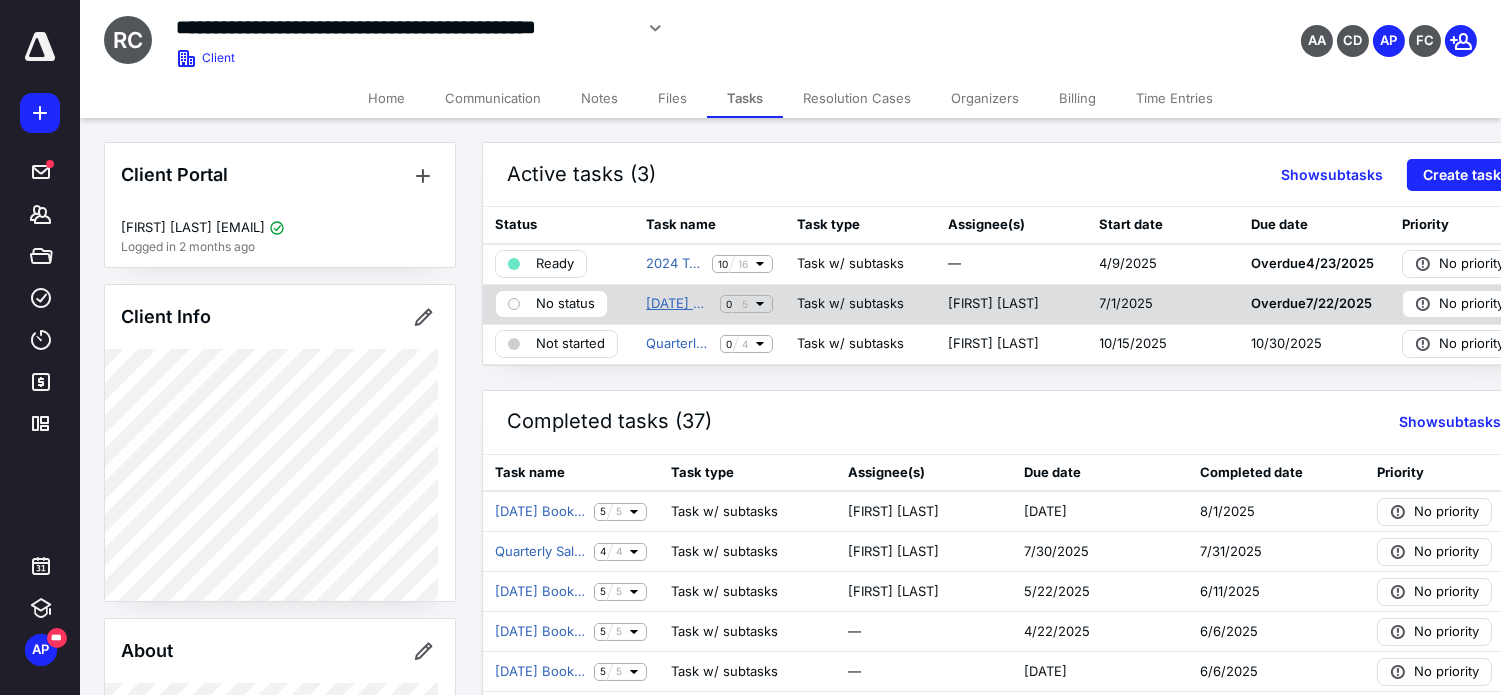 click on "[DATE] Bookkeeping" at bounding box center (679, 304) 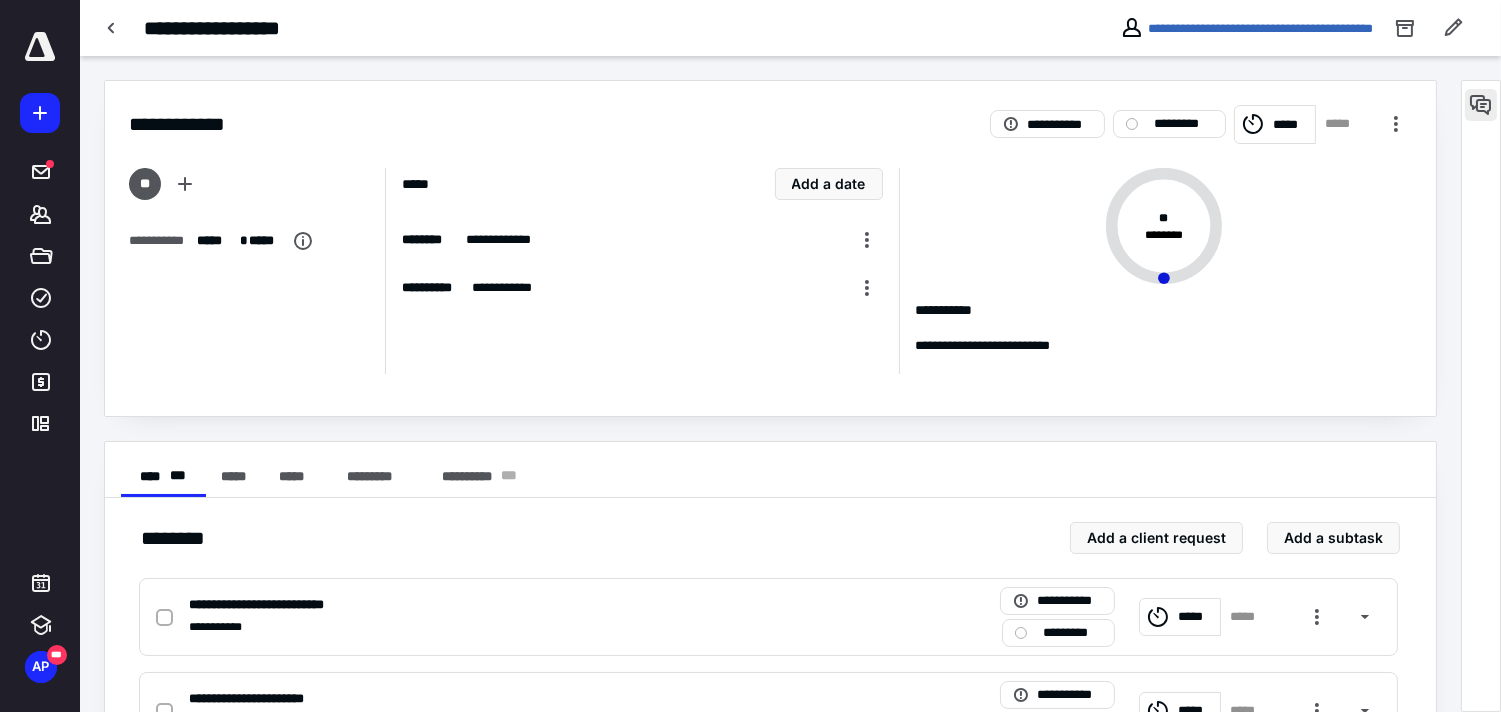 click at bounding box center (1481, 105) 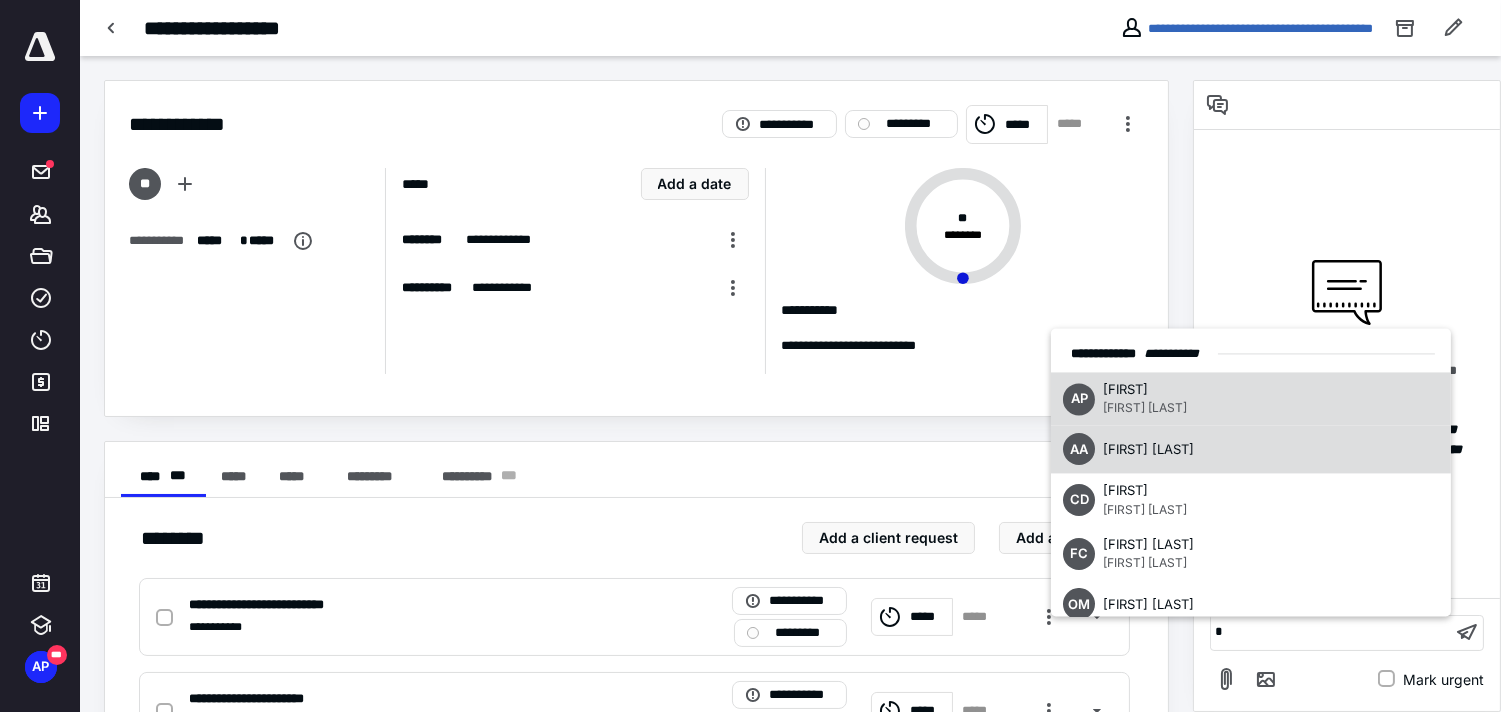 click on "[FIRST] [LAST]" at bounding box center (1148, 449) 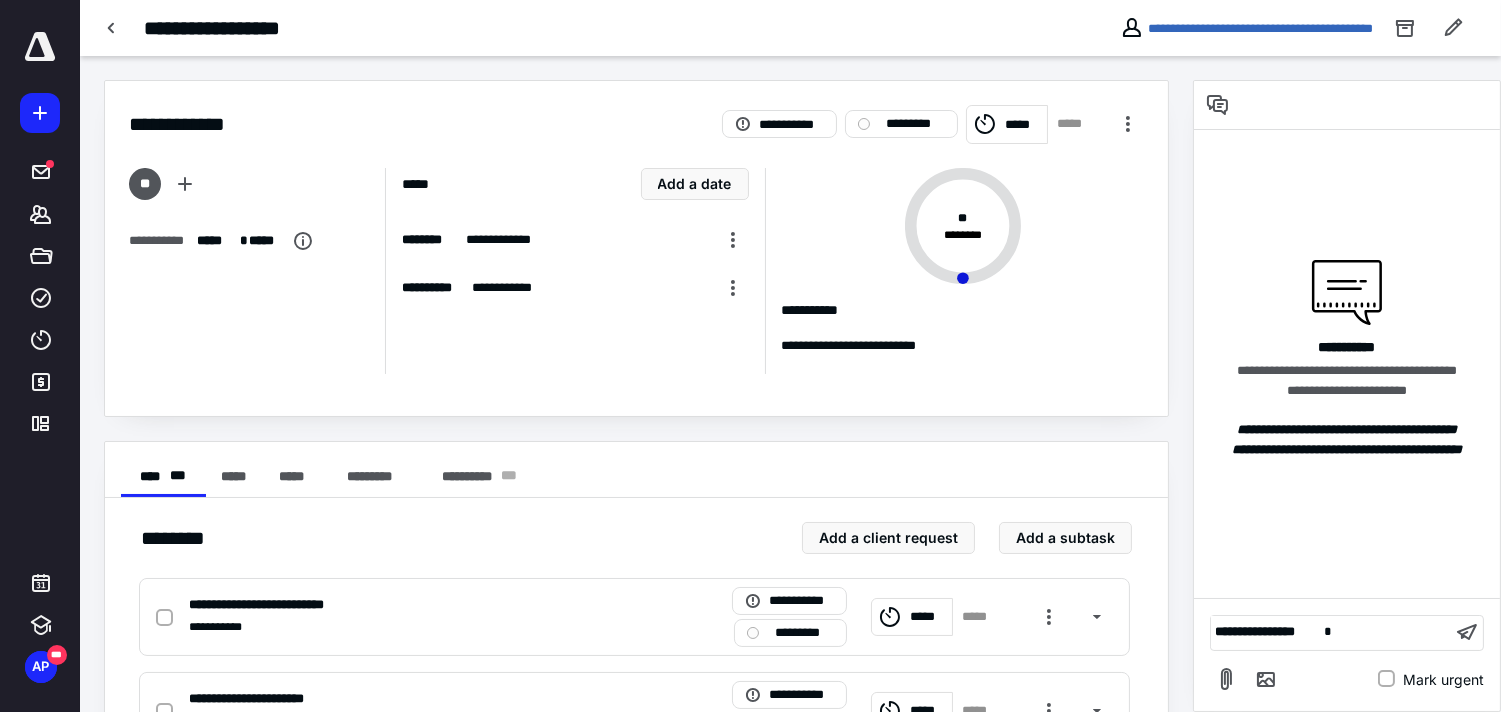 type 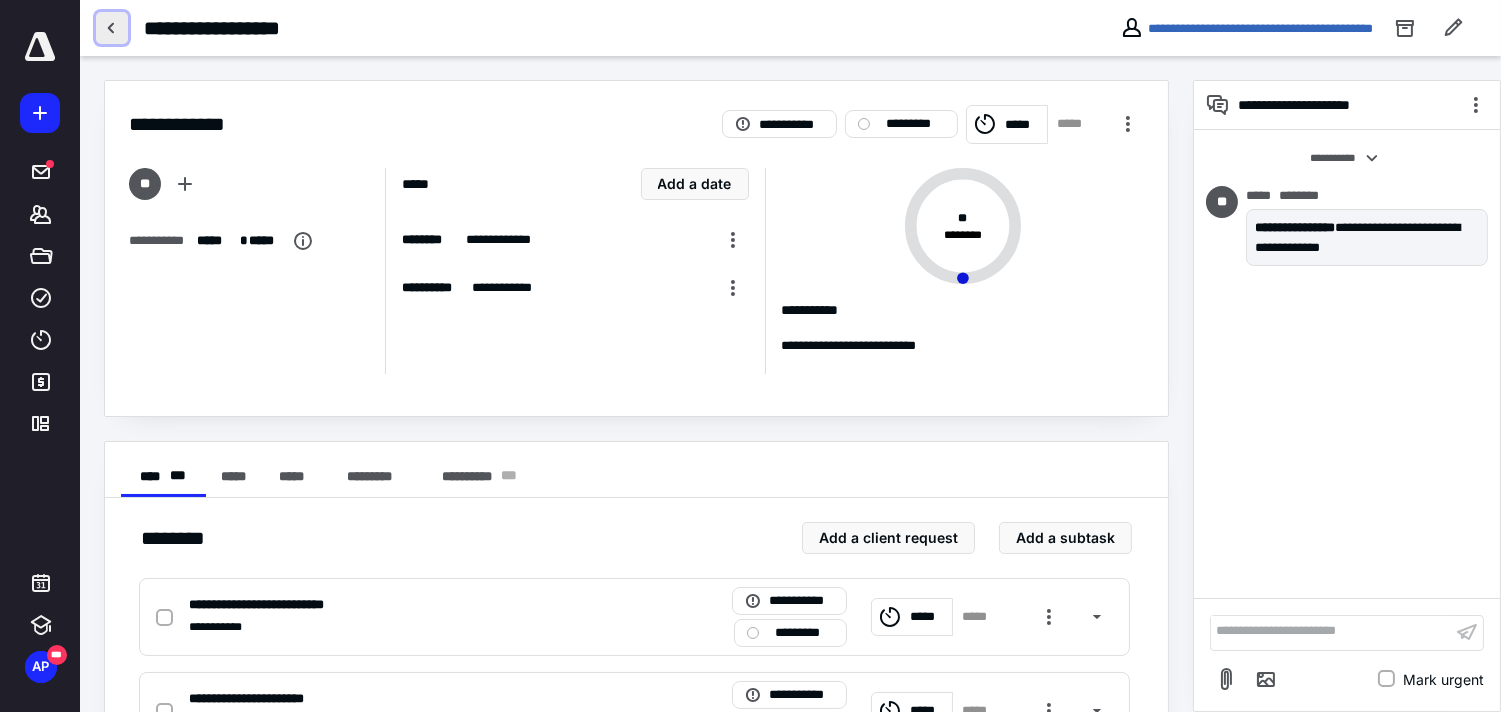 click at bounding box center (112, 28) 